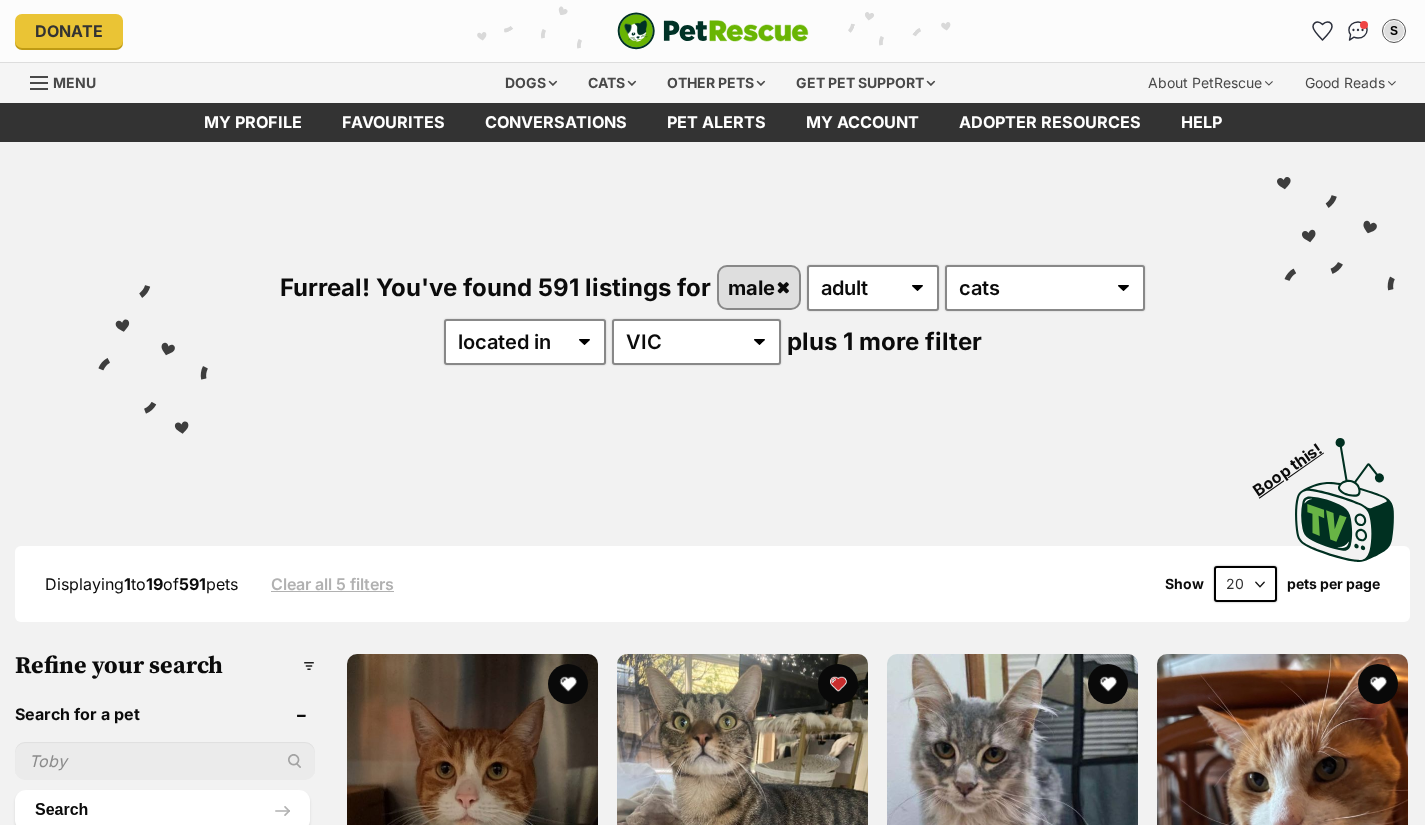 scroll, scrollTop: 0, scrollLeft: 0, axis: both 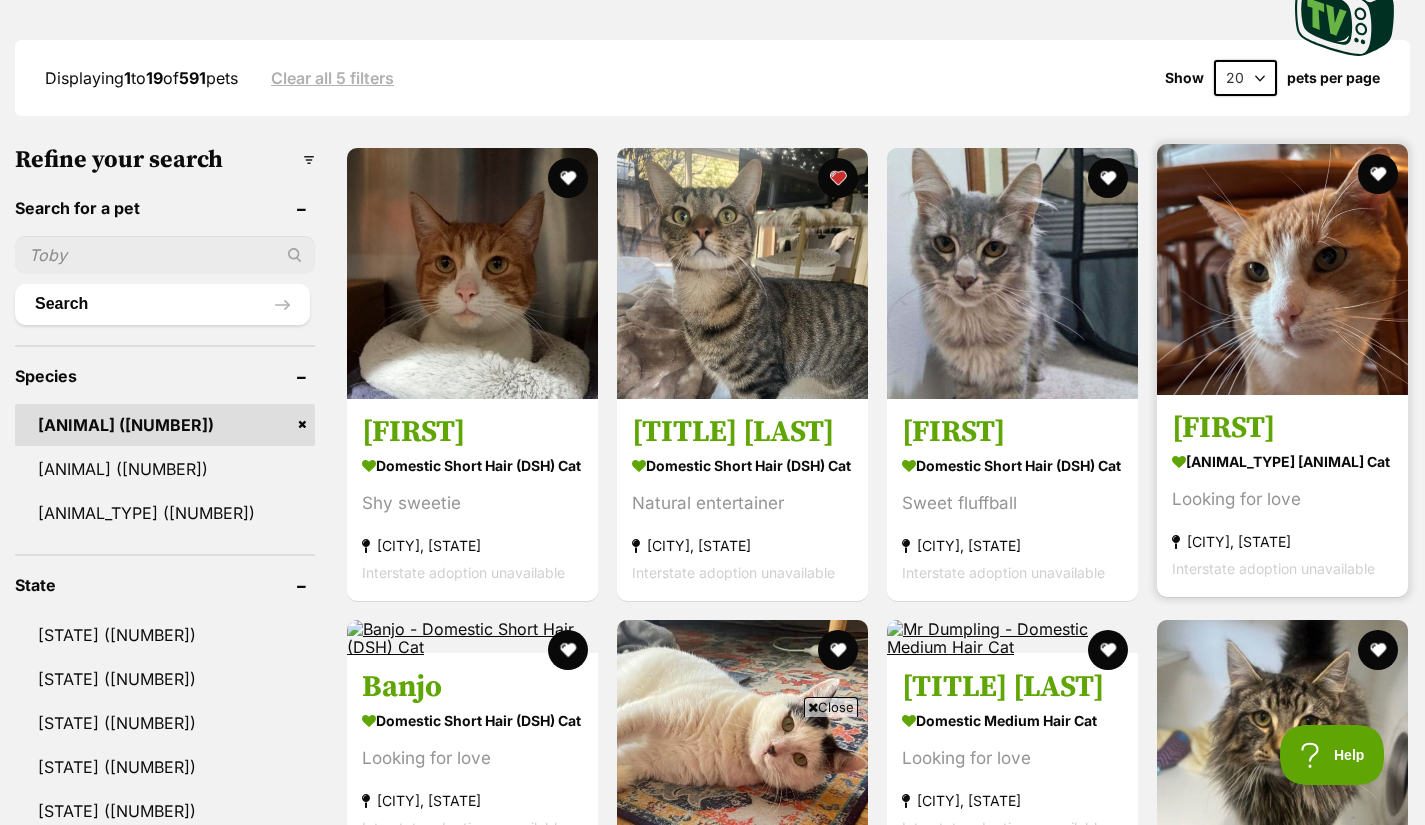 click at bounding box center [1282, 269] 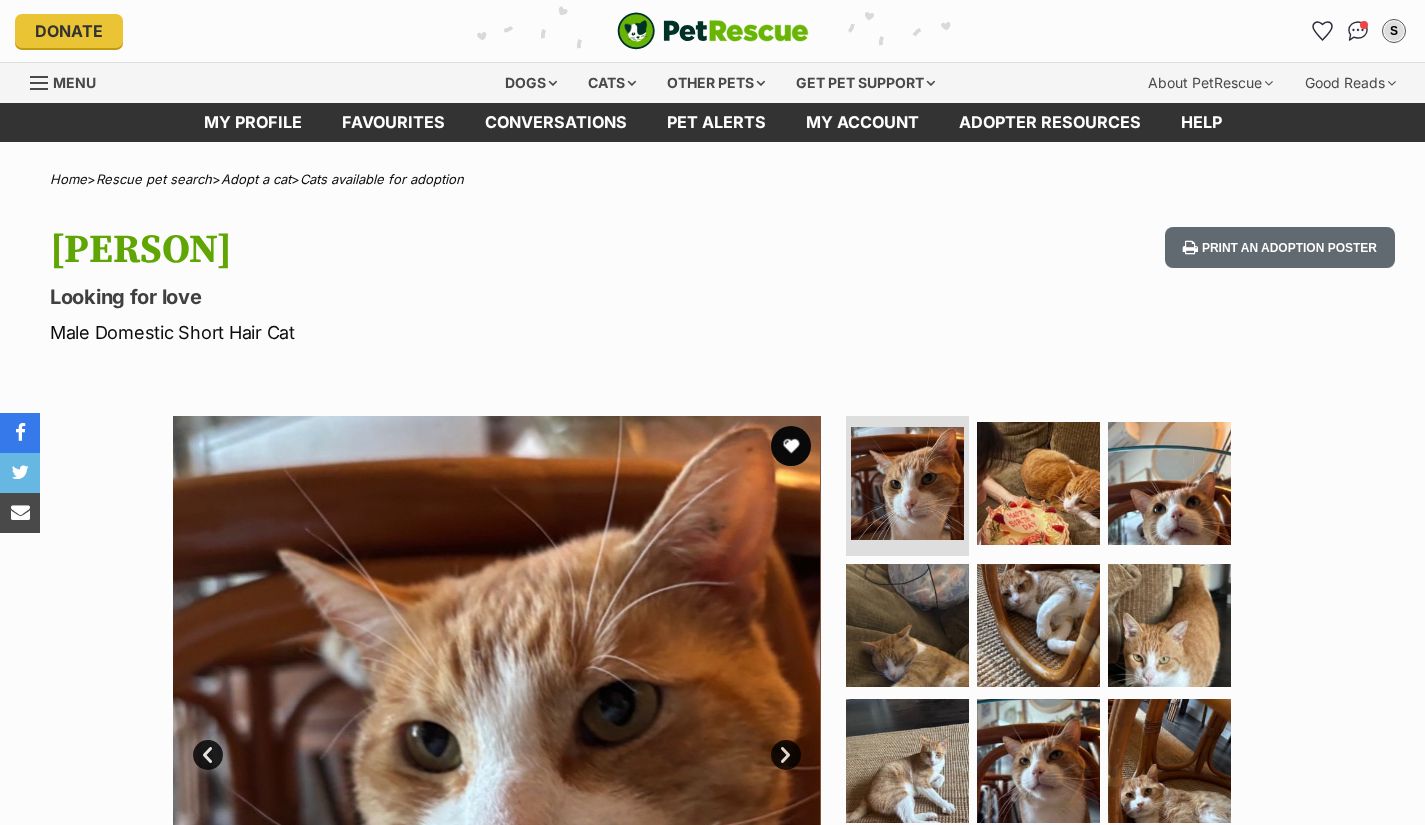 scroll, scrollTop: 0, scrollLeft: 0, axis: both 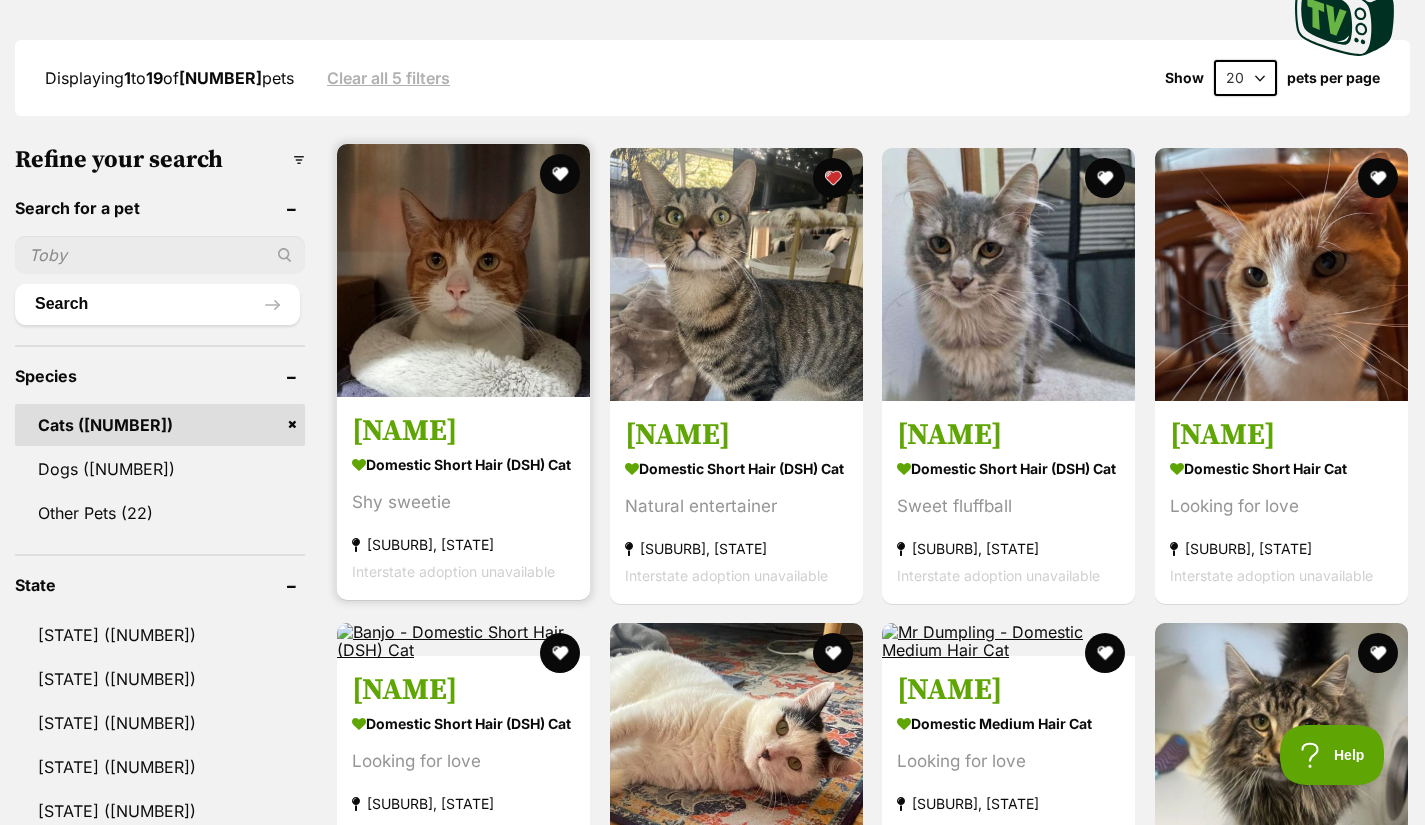 click at bounding box center [463, 270] 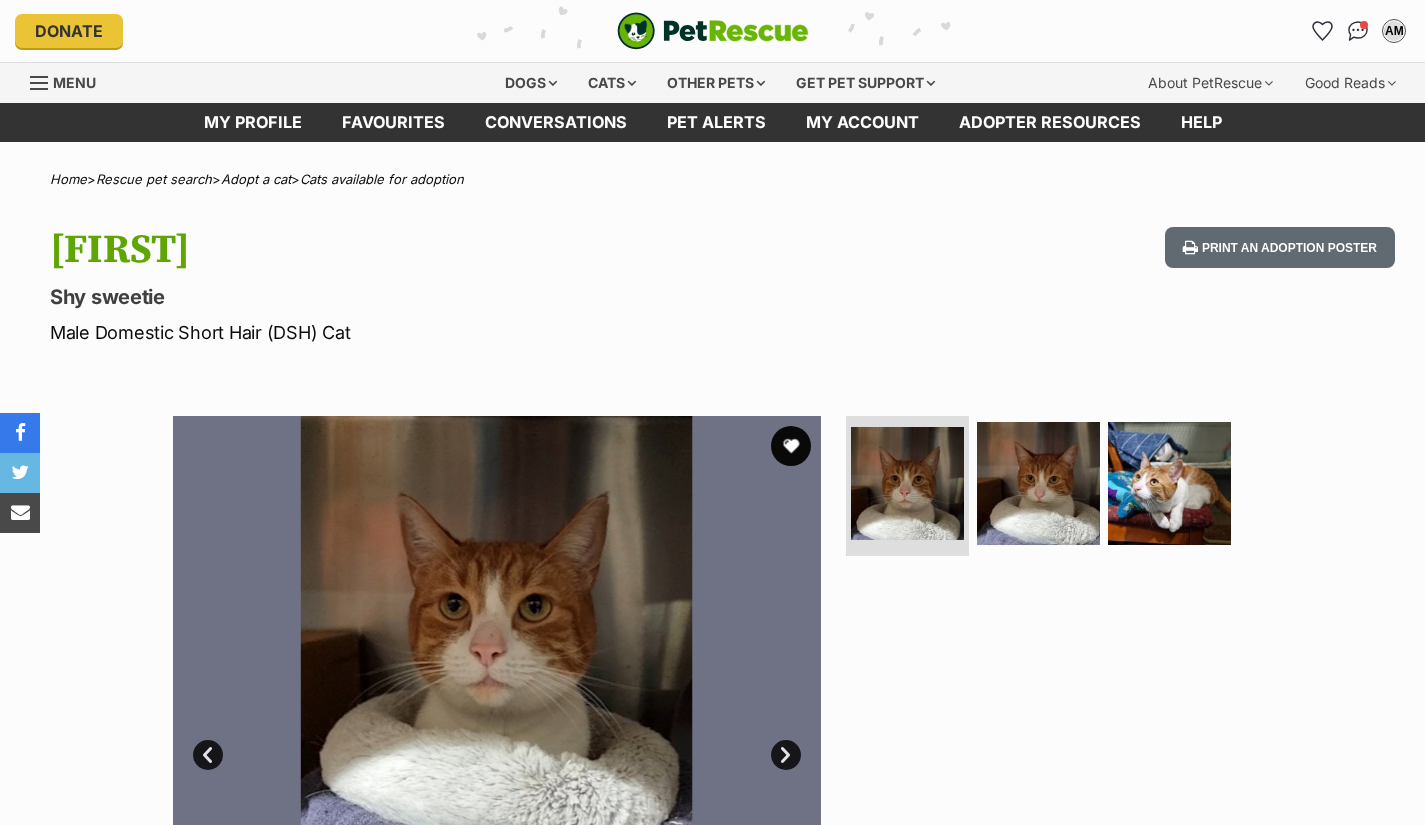 scroll, scrollTop: 0, scrollLeft: 0, axis: both 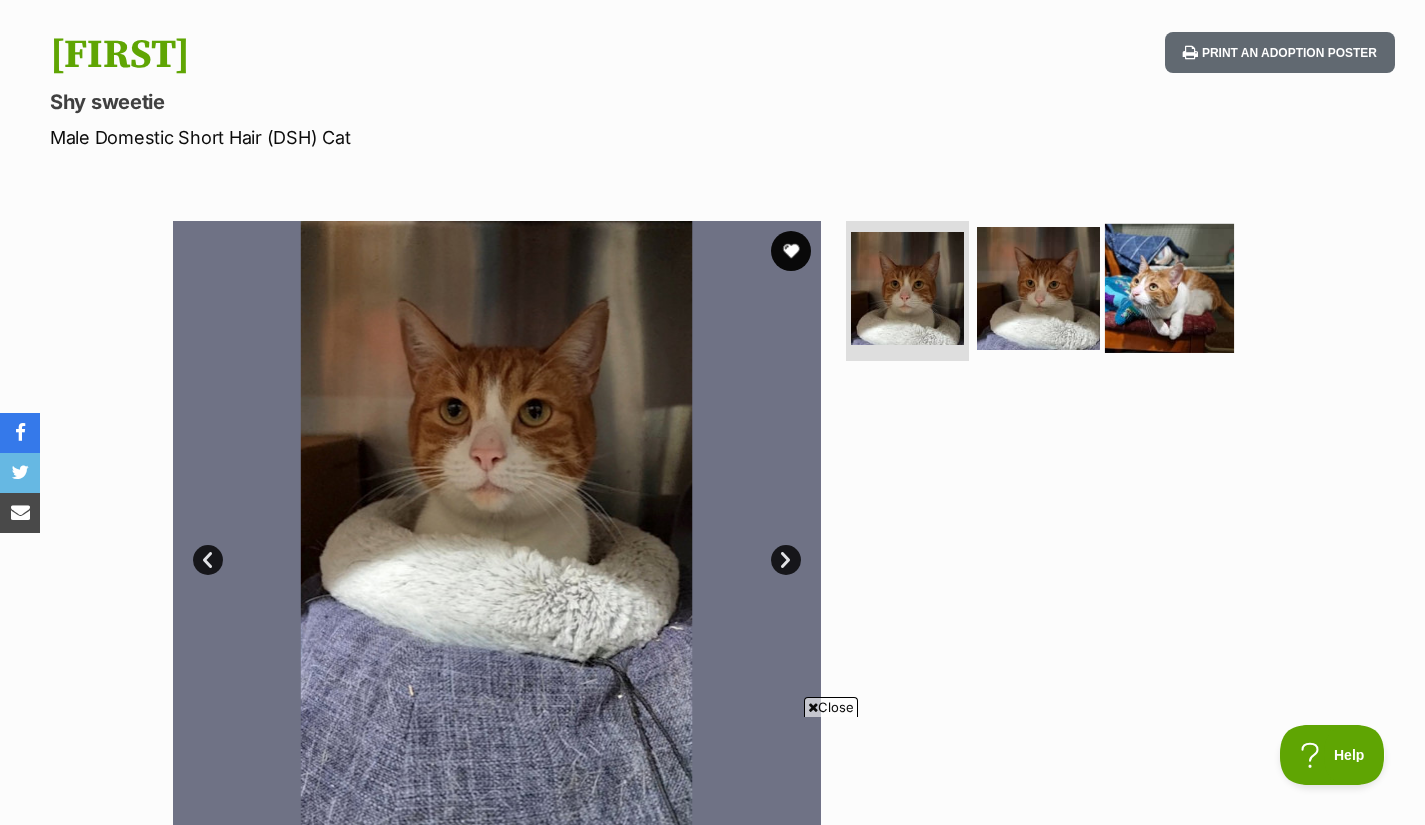 click at bounding box center [1169, 288] 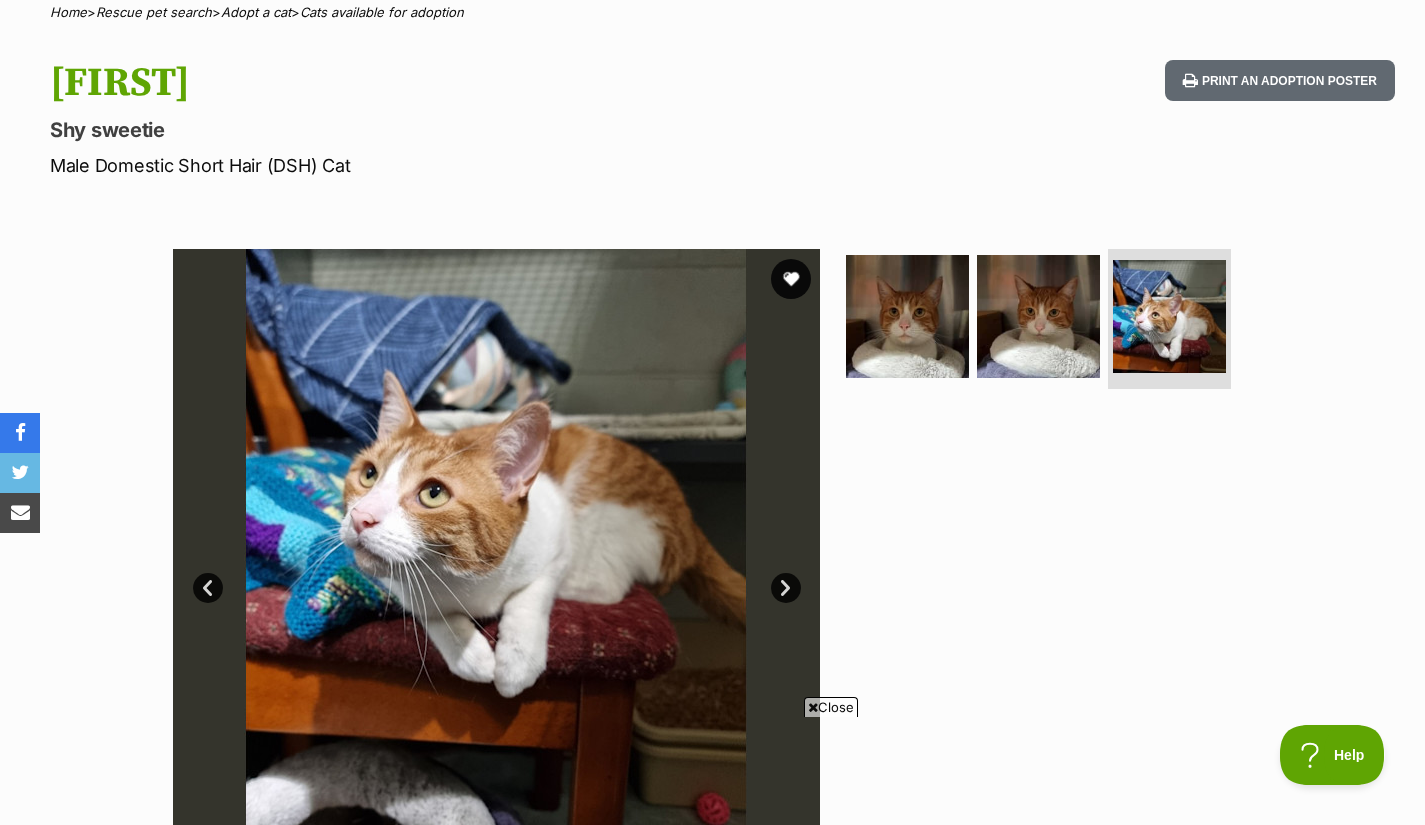 scroll, scrollTop: 0, scrollLeft: 0, axis: both 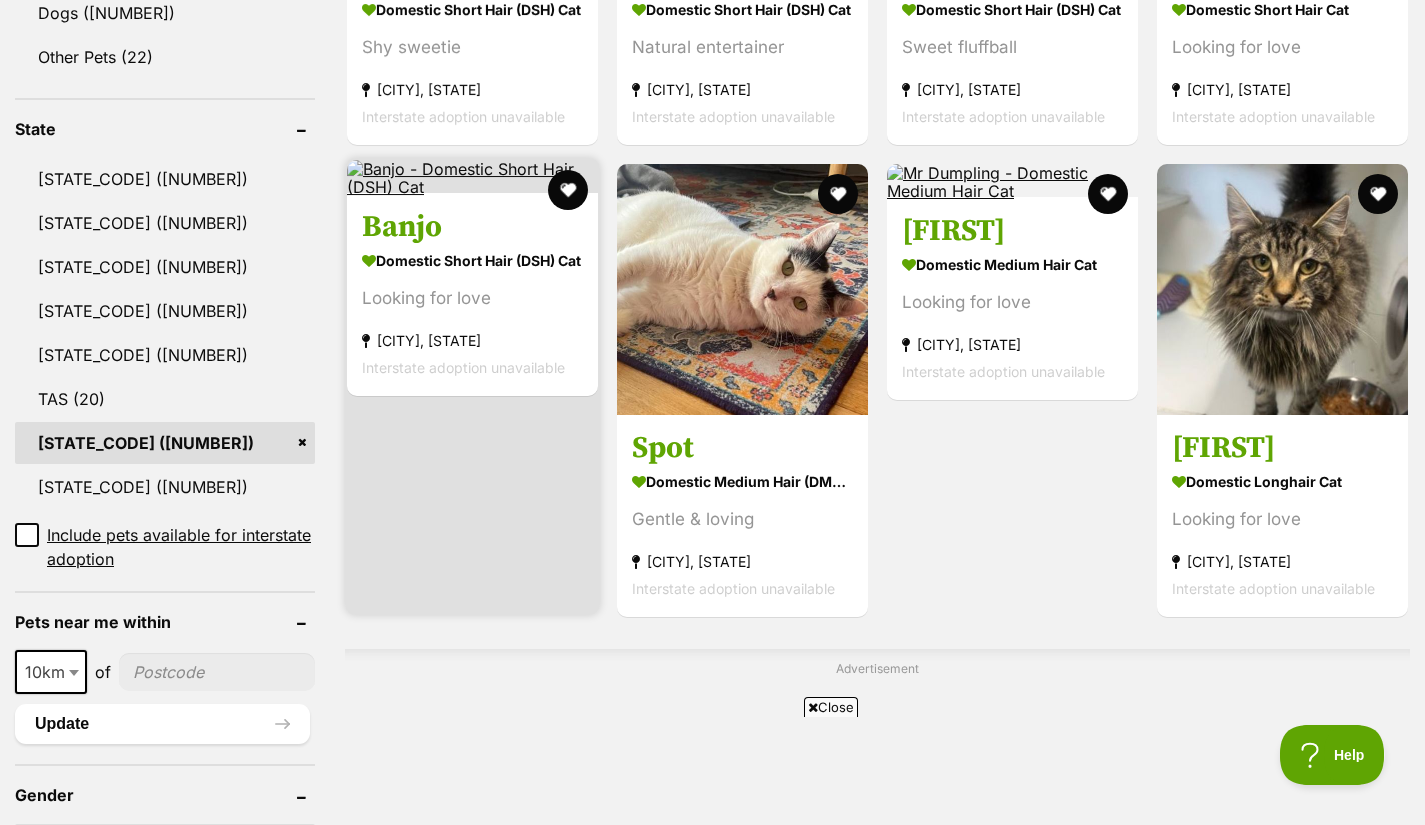 click at bounding box center [472, 178] 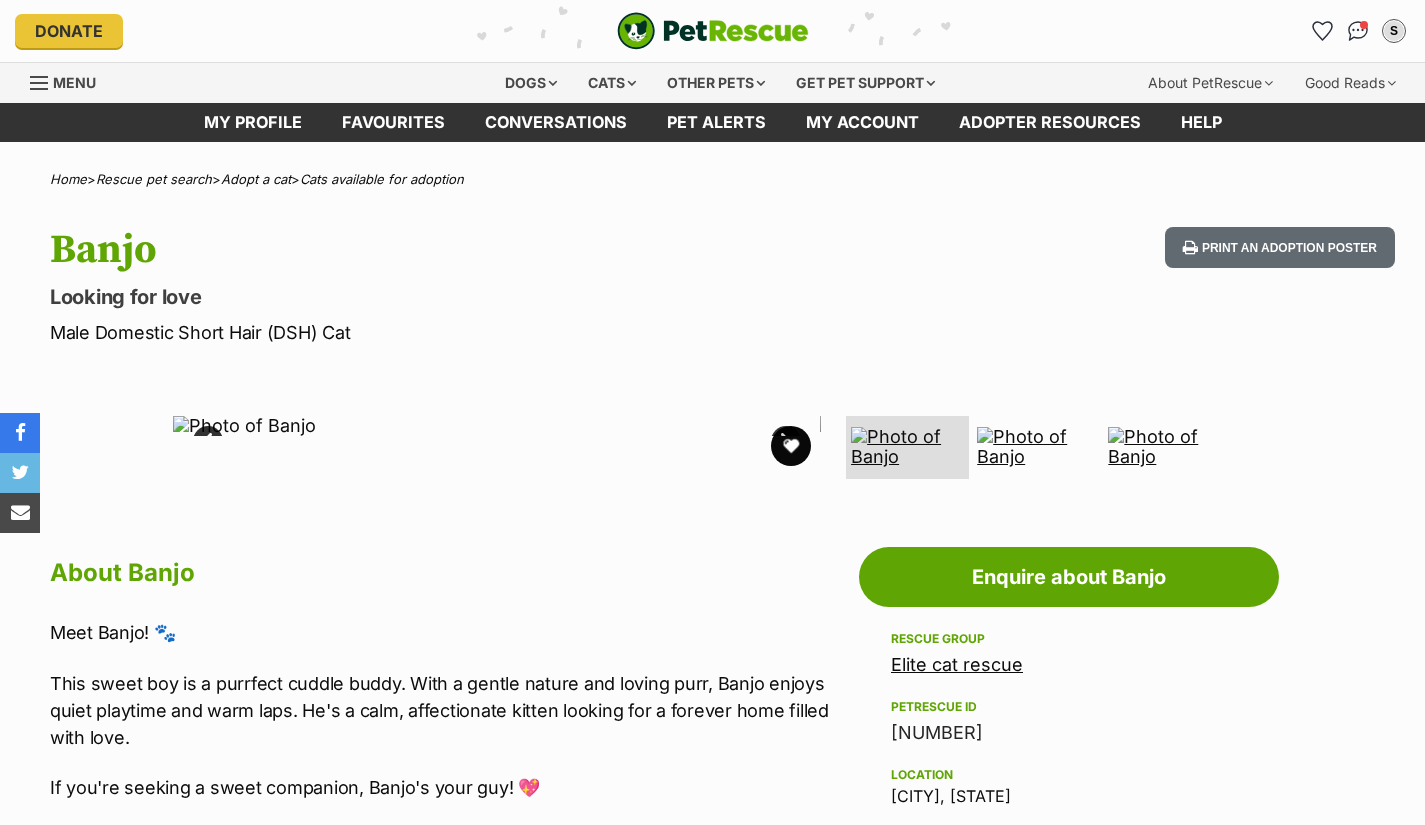 scroll, scrollTop: 0, scrollLeft: 0, axis: both 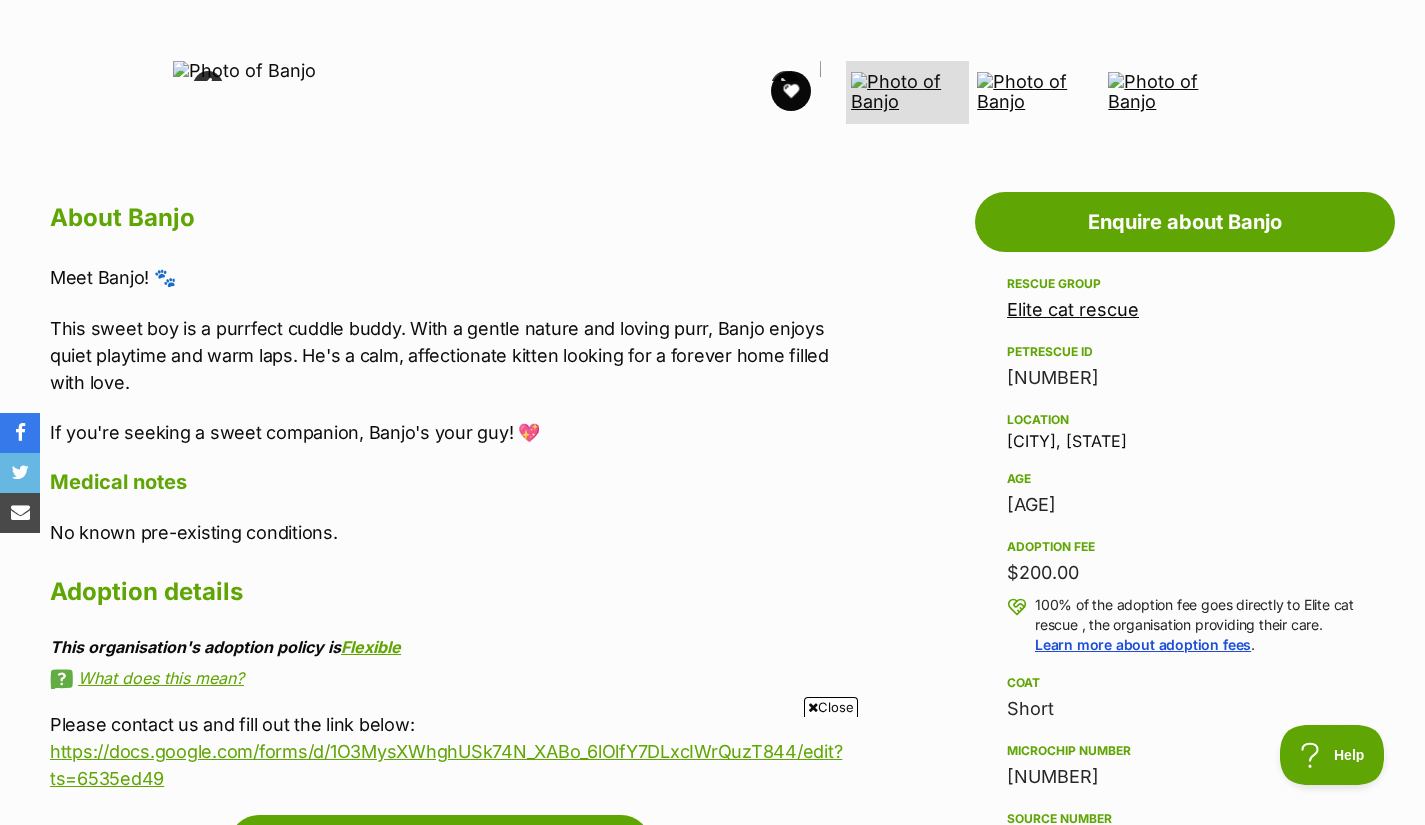 click on "Next" at bounding box center [786, 86] 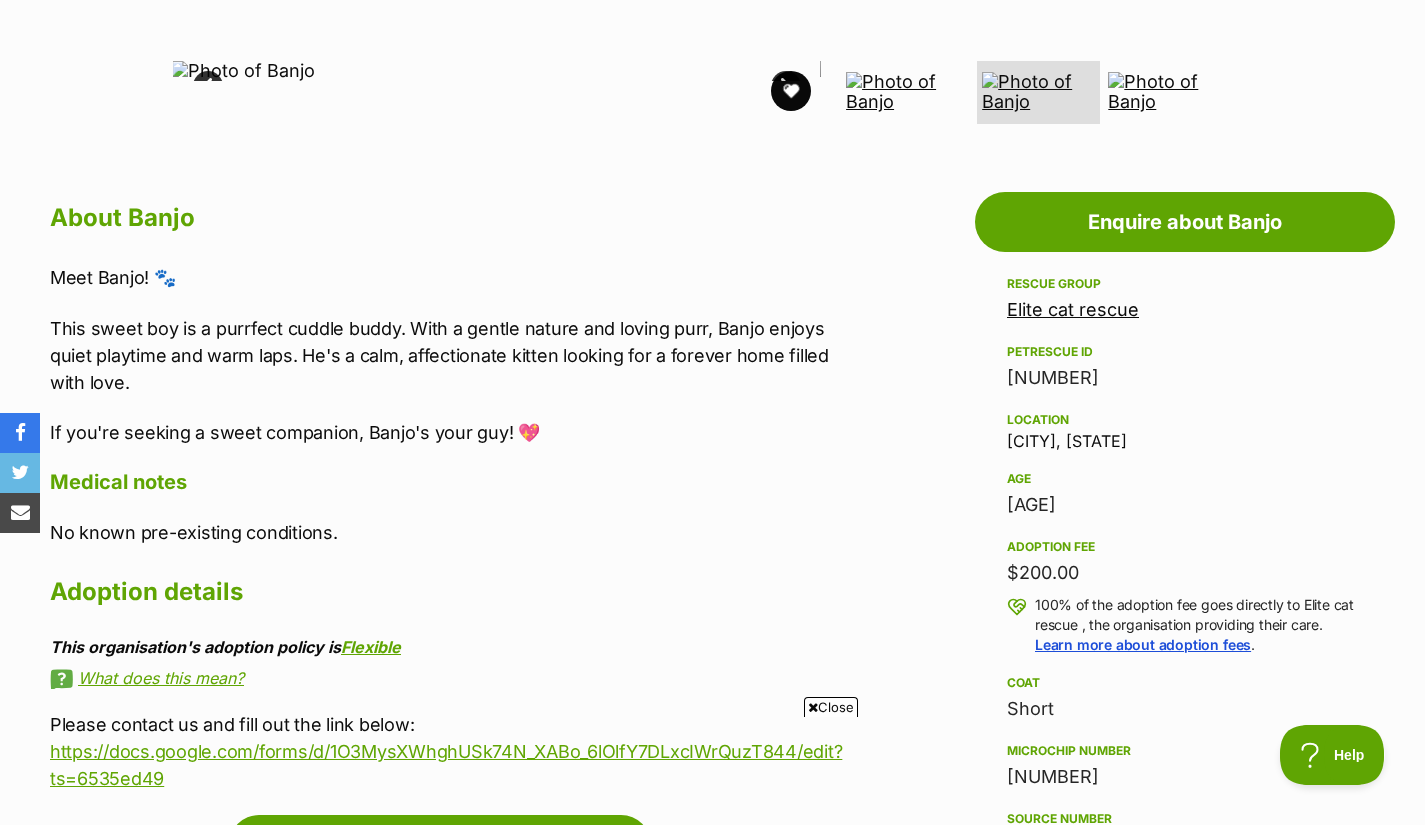click on "Next" at bounding box center [786, 86] 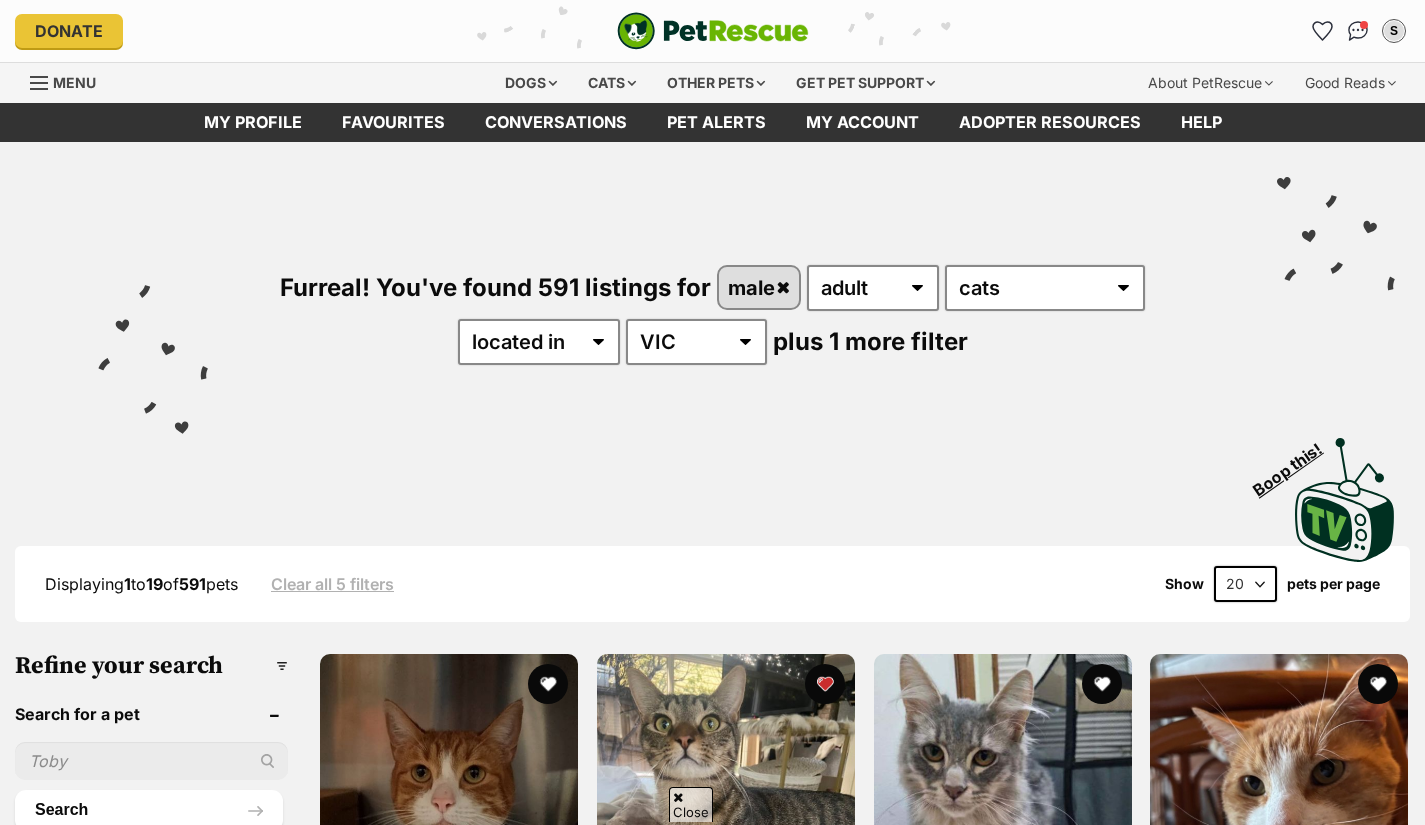 scroll, scrollTop: 951, scrollLeft: 0, axis: vertical 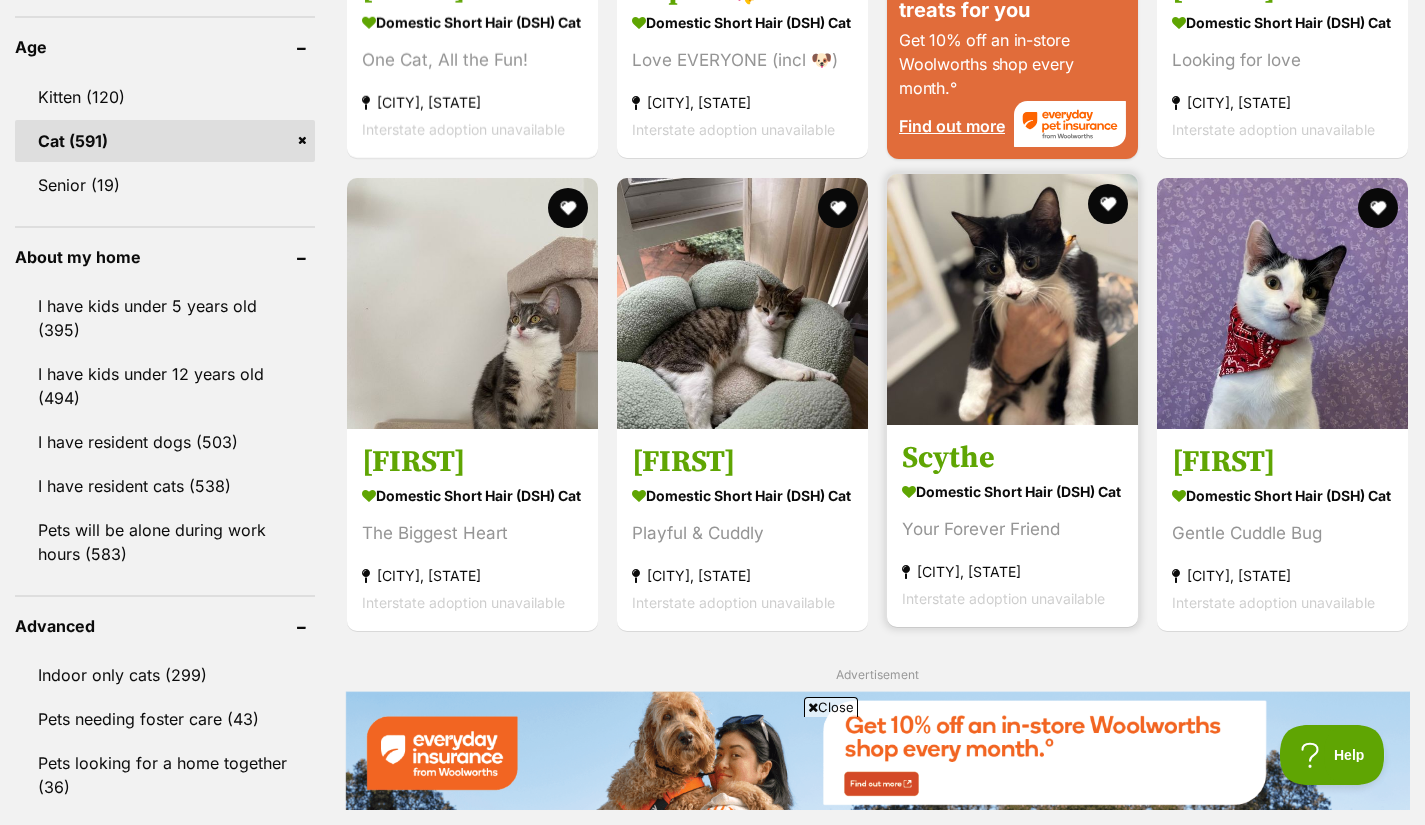 click at bounding box center [1012, 299] 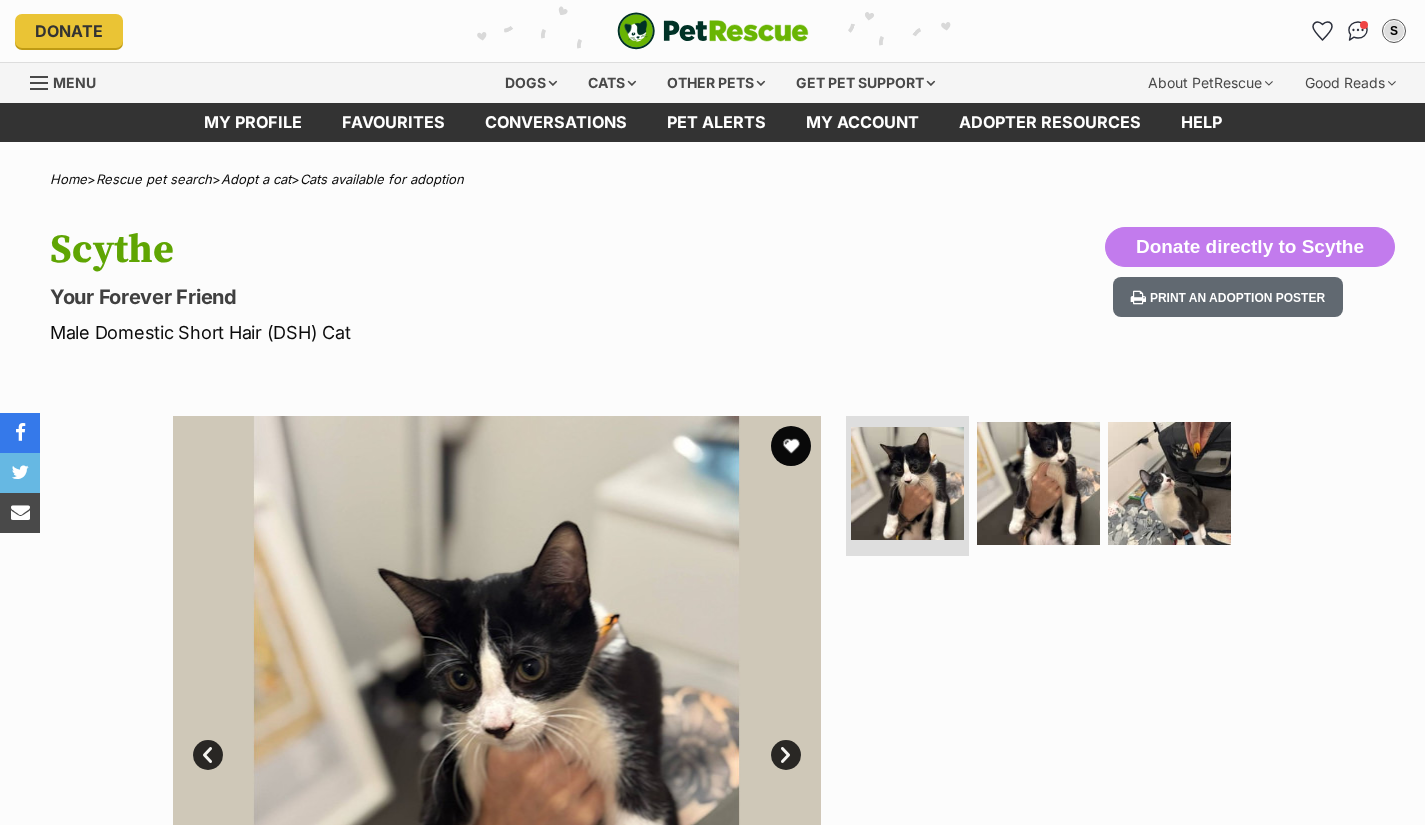scroll, scrollTop: 0, scrollLeft: 0, axis: both 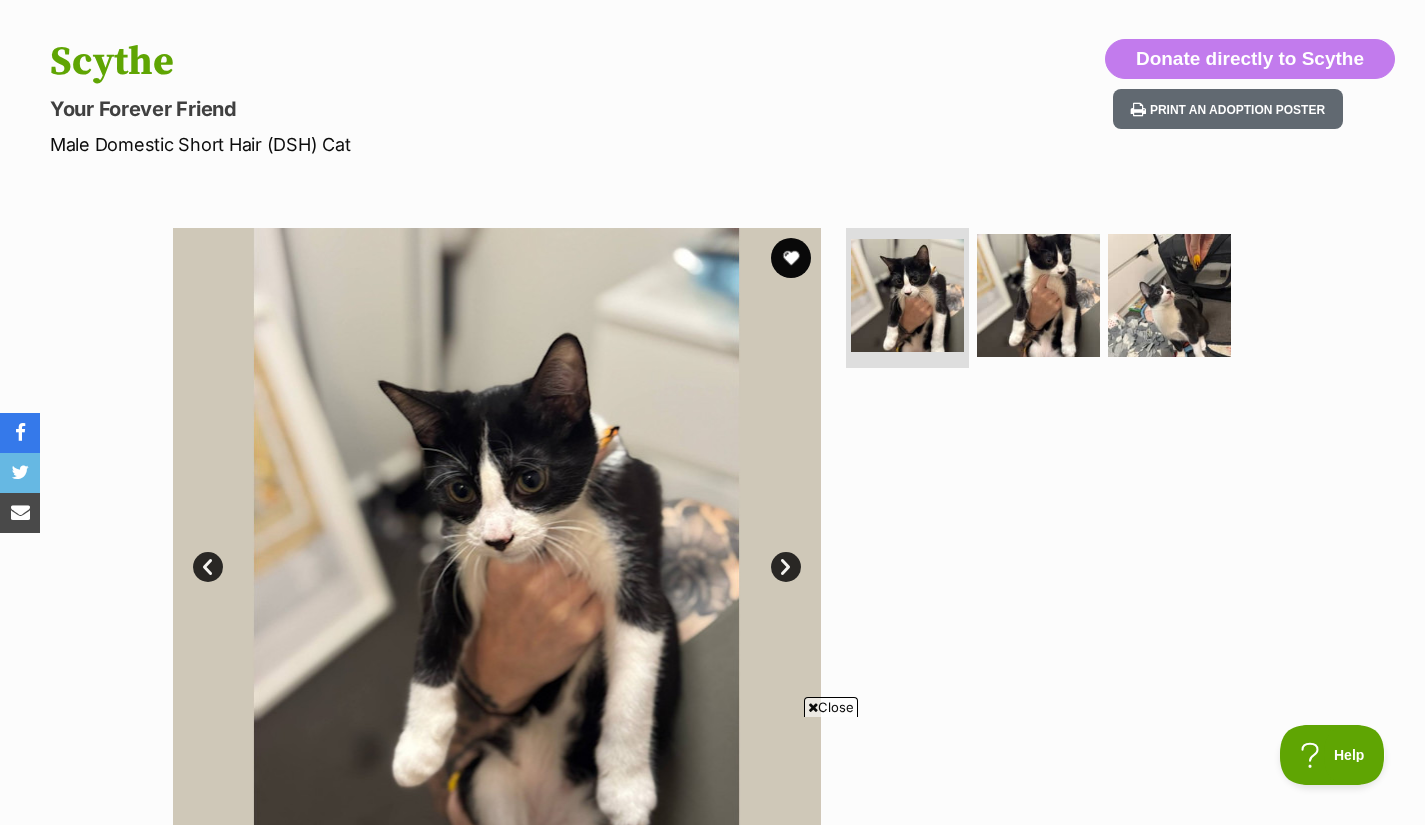 click on "Next" at bounding box center [786, 567] 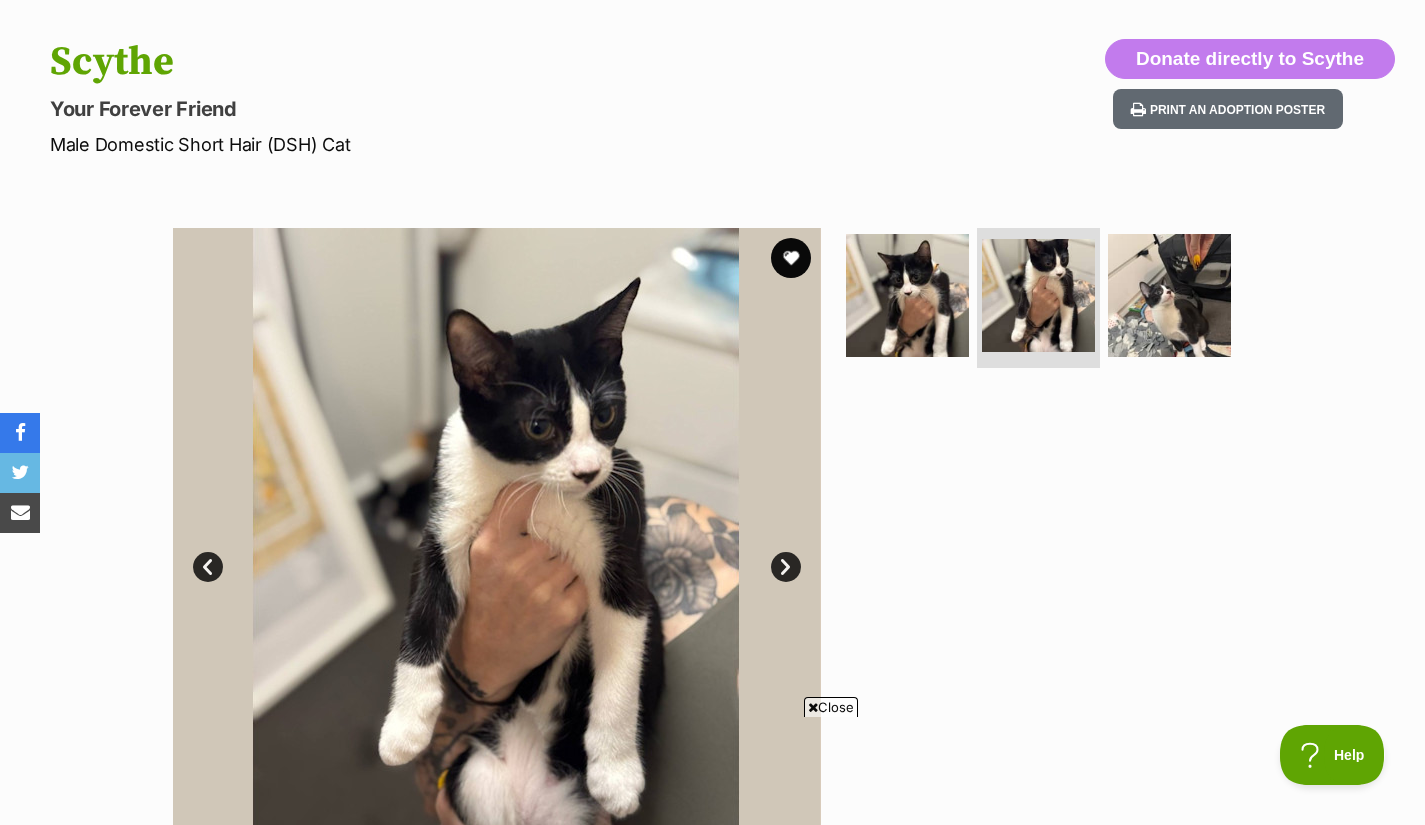 click on "Next" at bounding box center (786, 567) 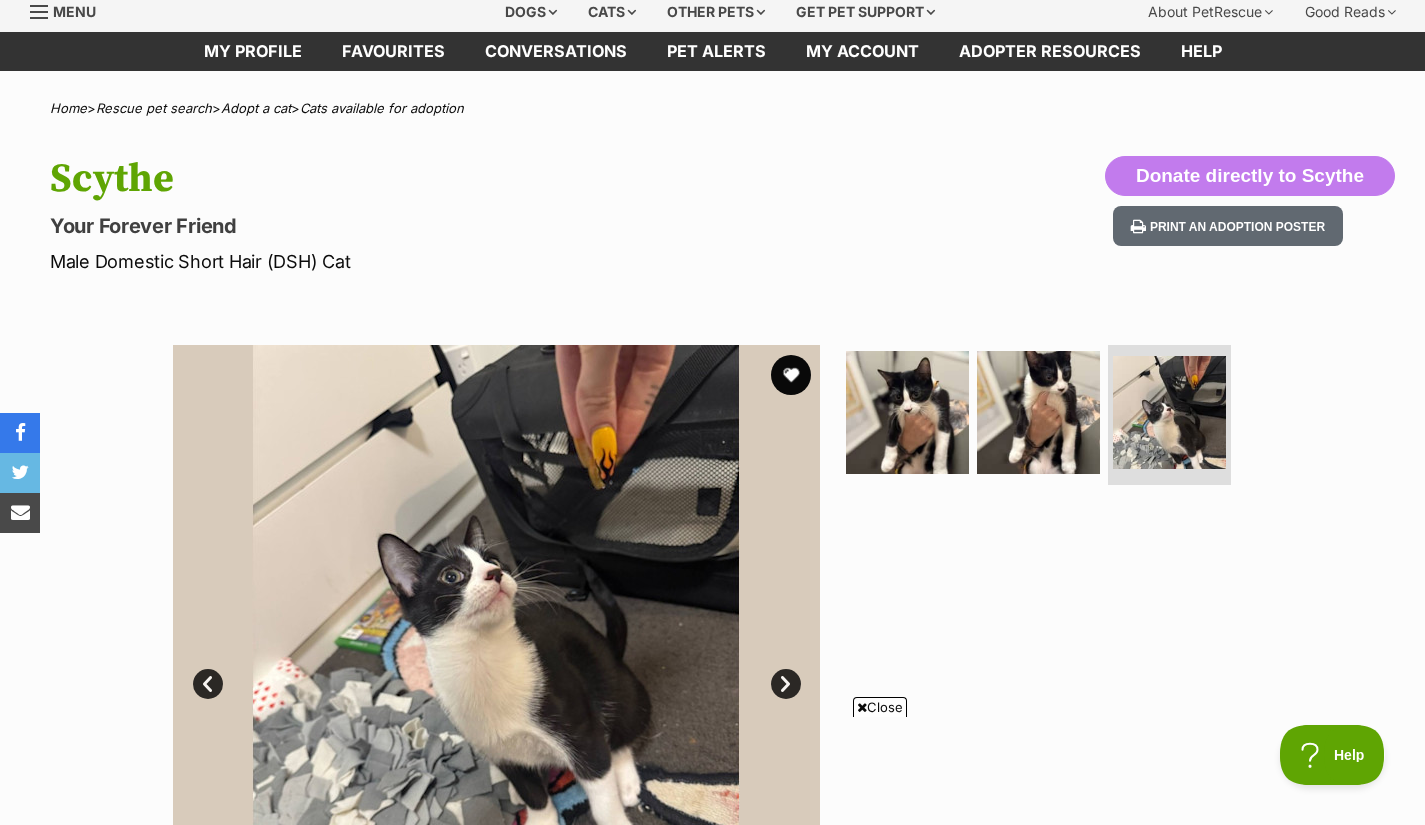 scroll, scrollTop: 0, scrollLeft: 0, axis: both 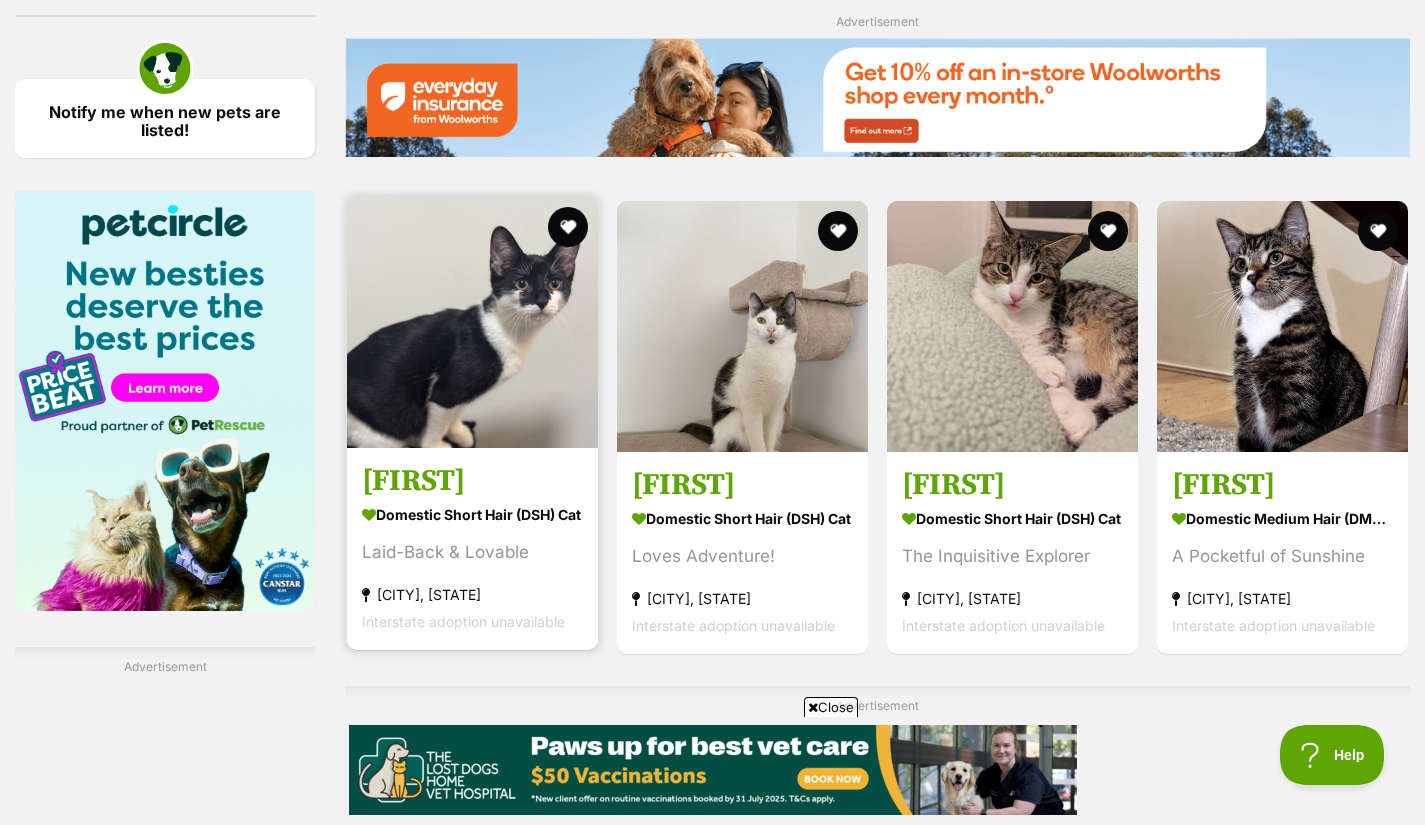 click at bounding box center (472, 322) 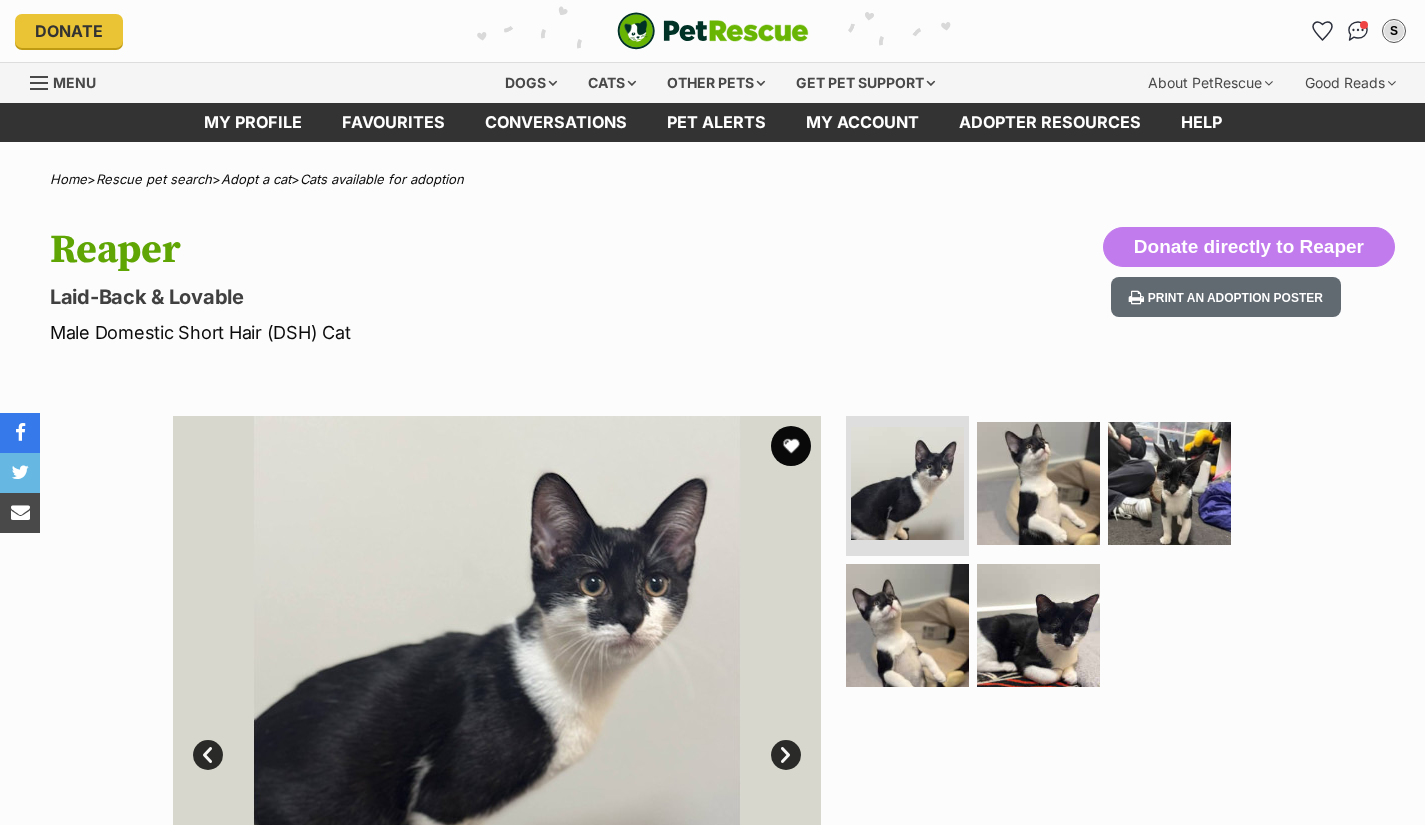 scroll, scrollTop: 0, scrollLeft: 0, axis: both 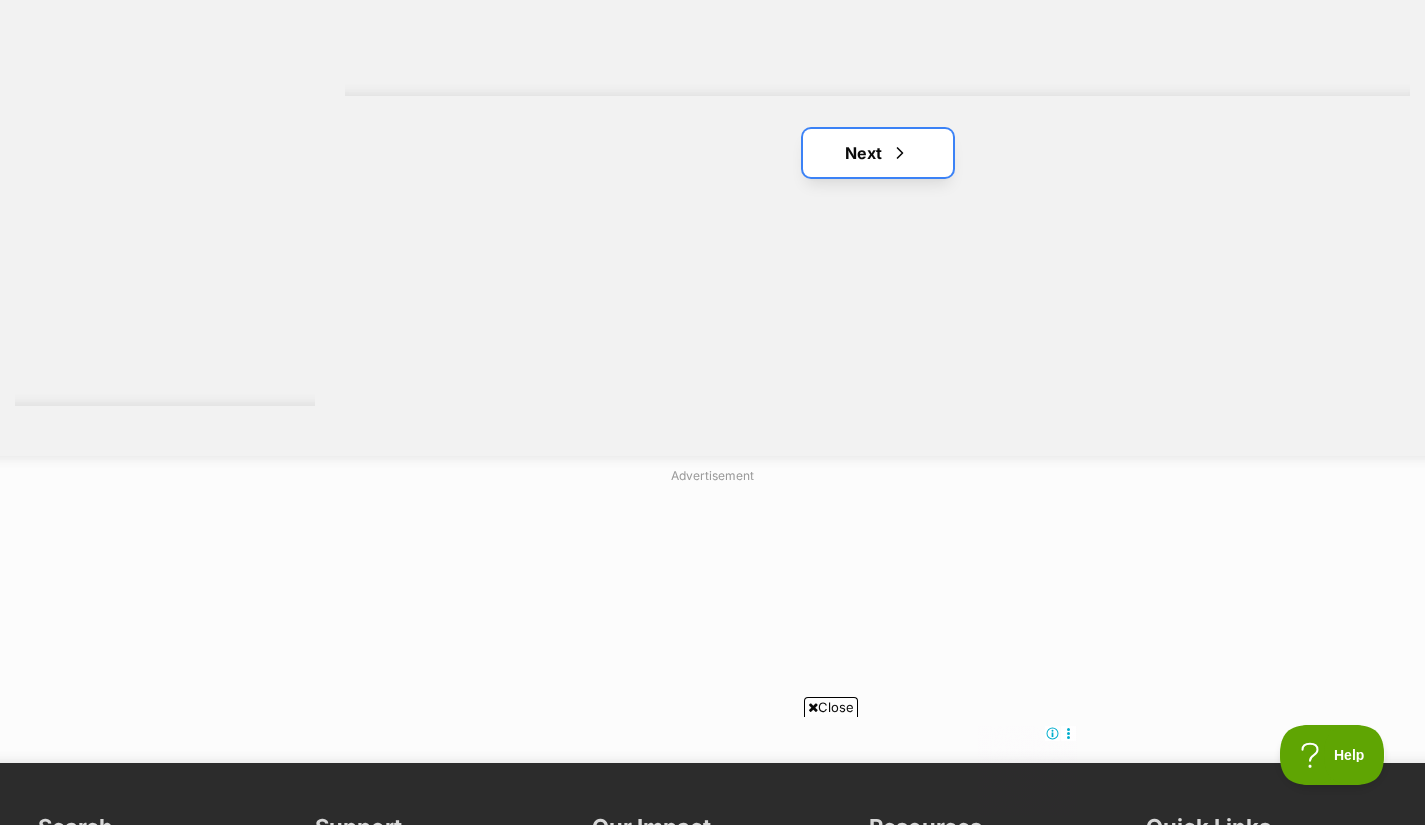 click on "Next" at bounding box center (878, 153) 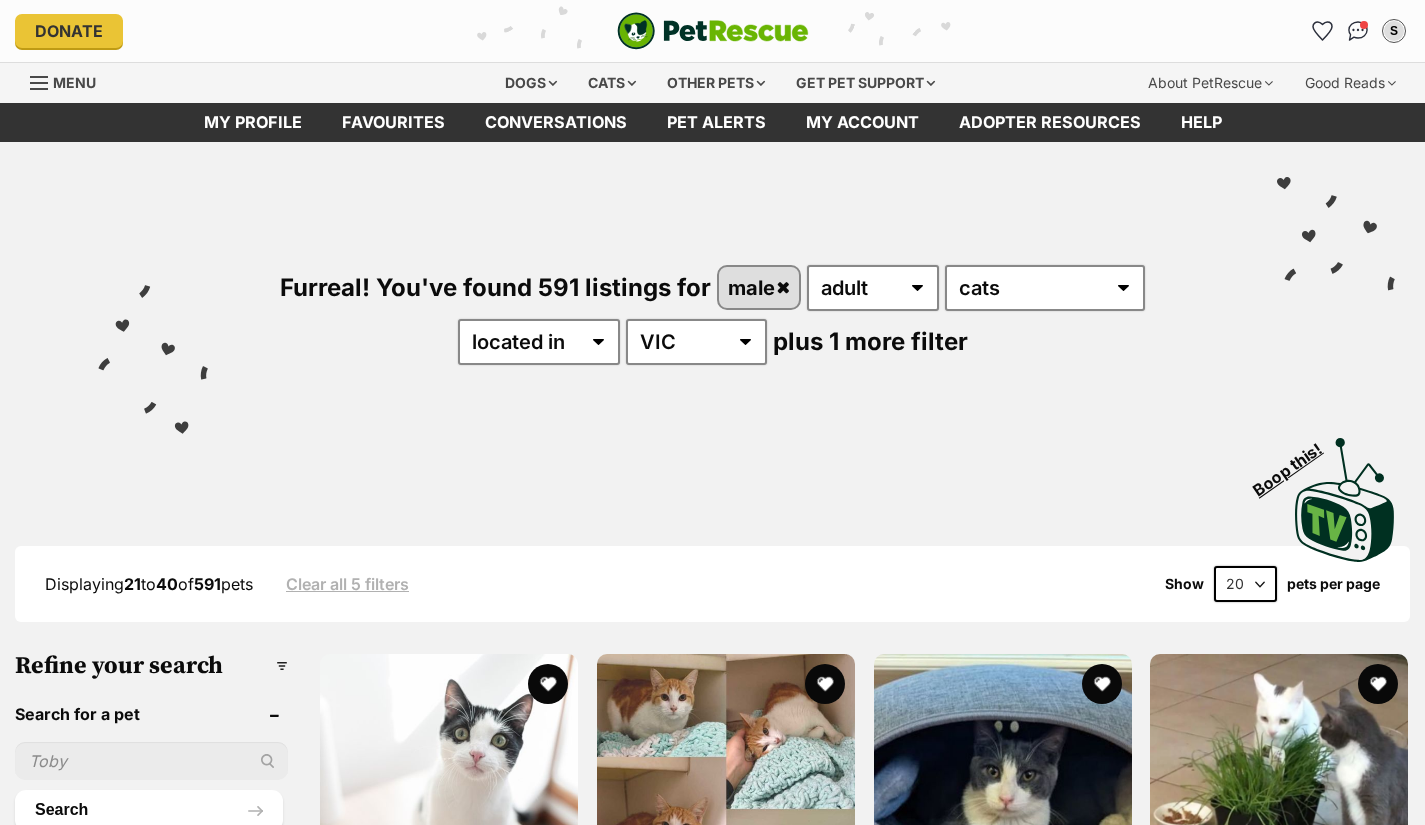 scroll, scrollTop: 288, scrollLeft: 0, axis: vertical 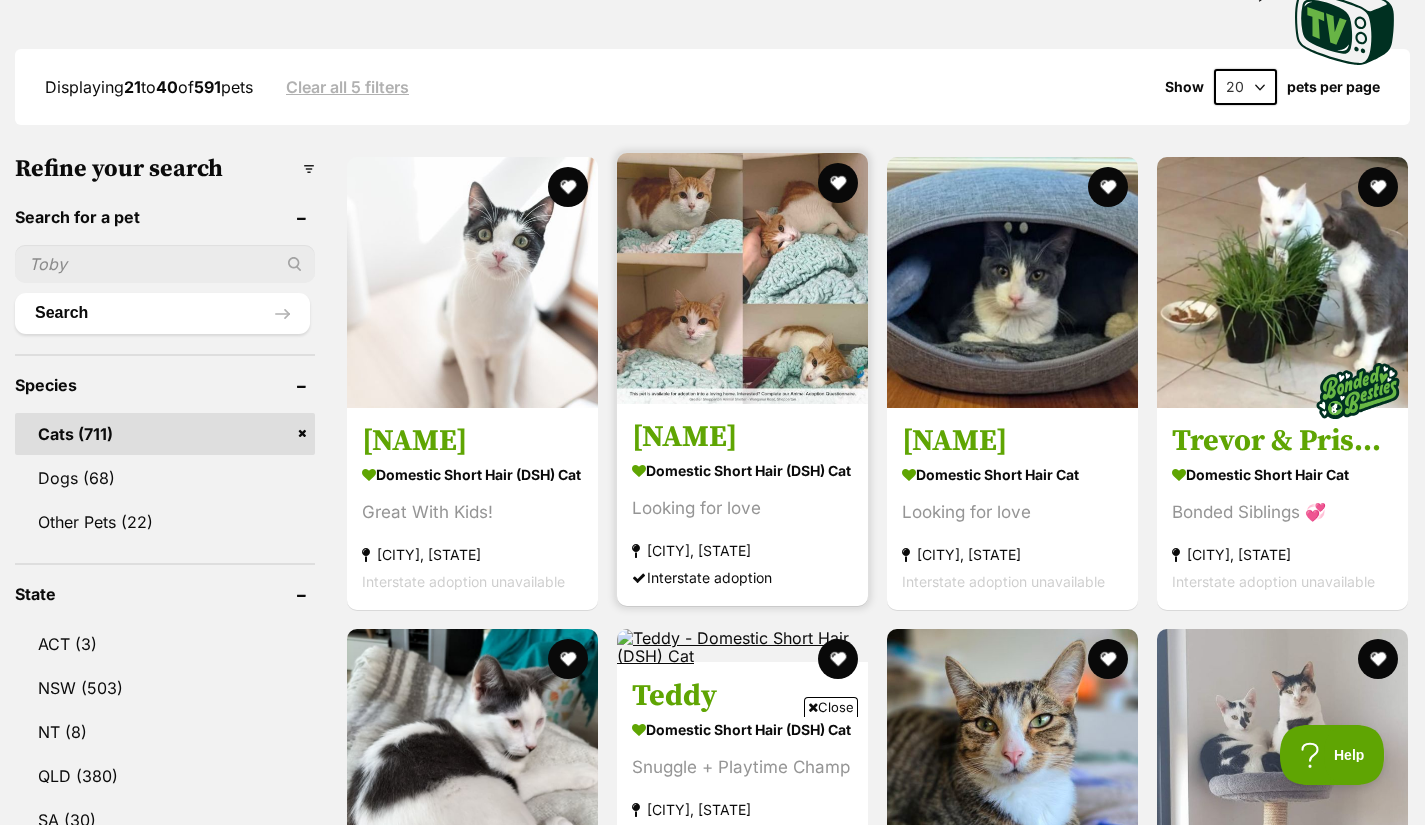 click at bounding box center [742, 278] 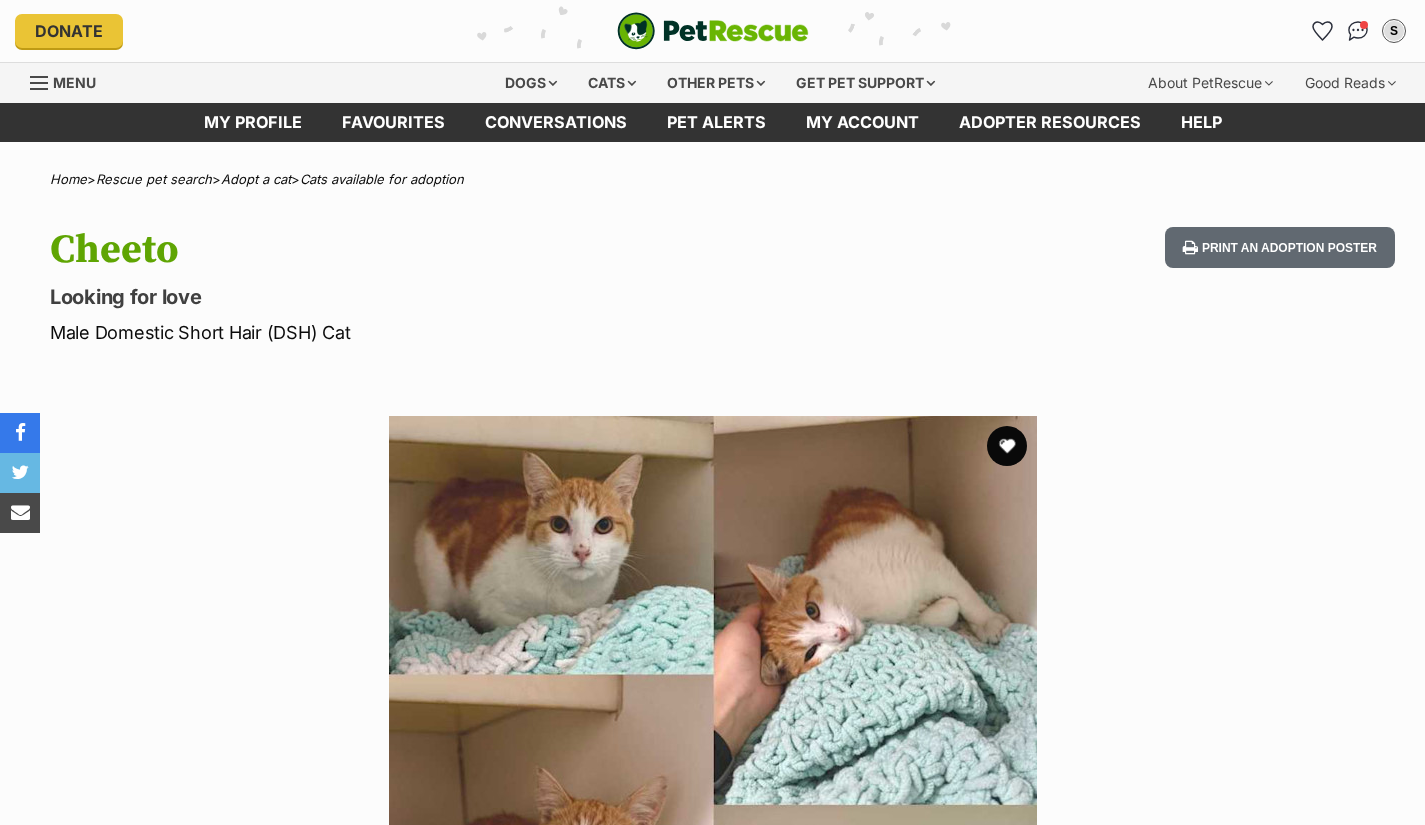 scroll, scrollTop: 0, scrollLeft: 0, axis: both 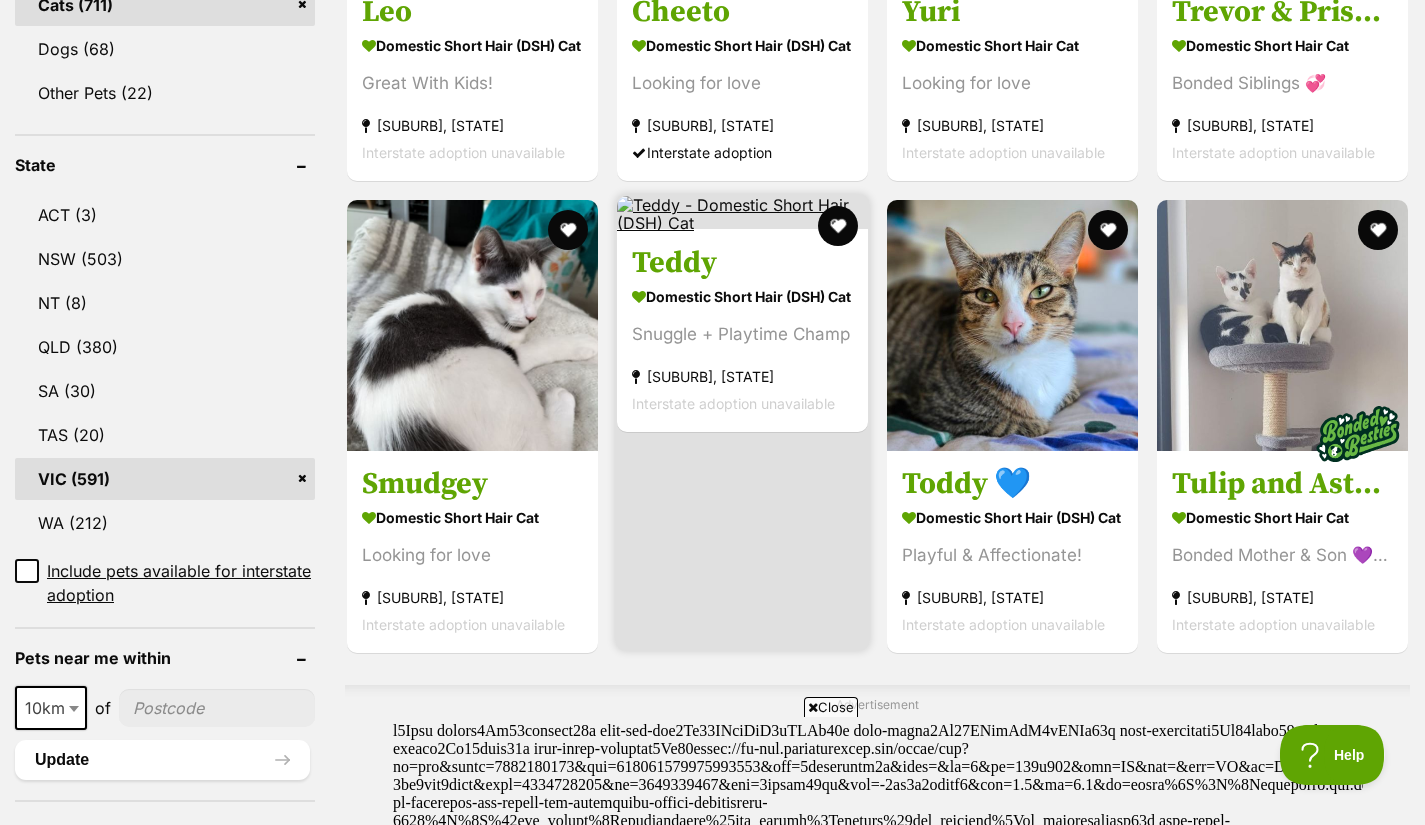 click at bounding box center [742, 214] 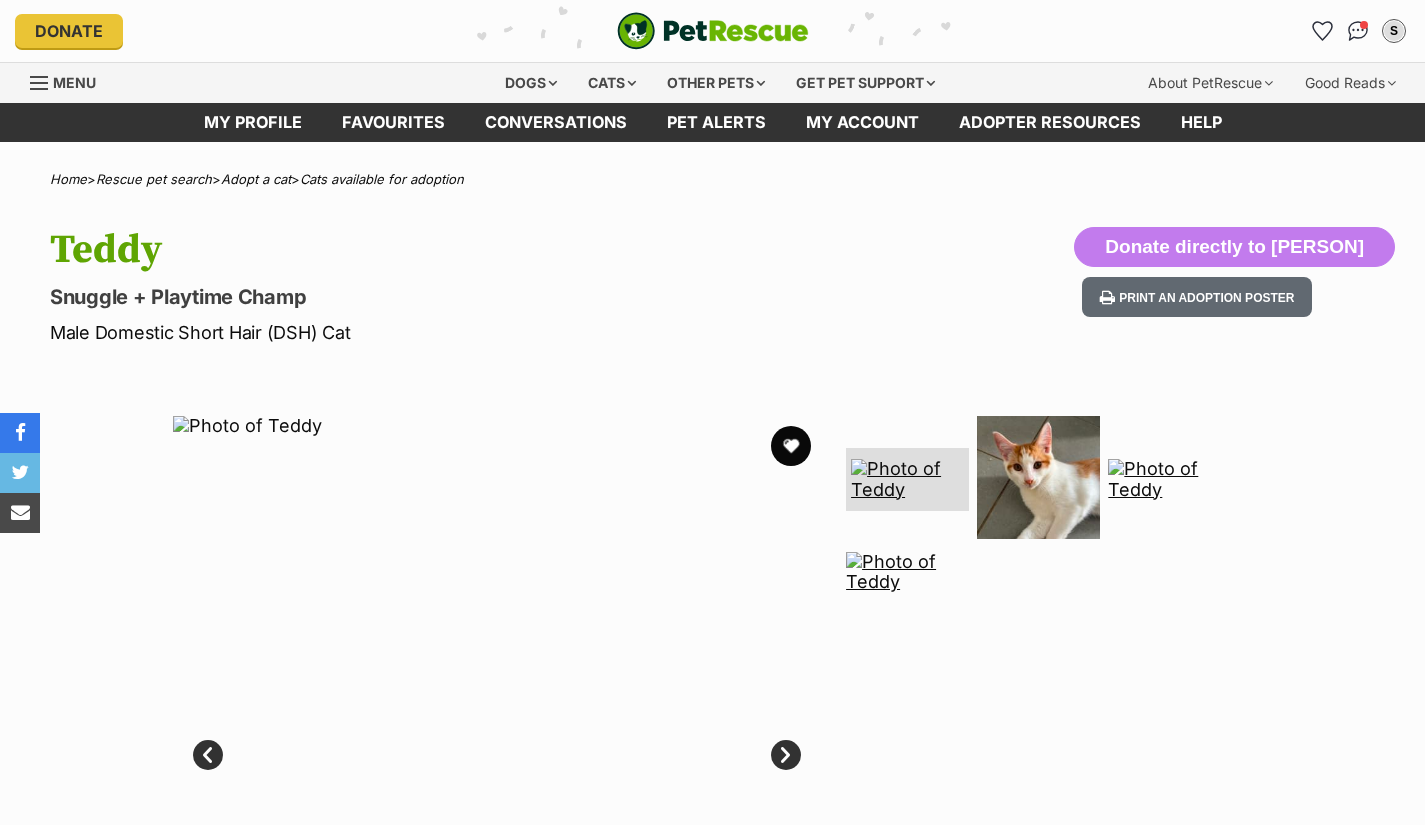 scroll, scrollTop: 0, scrollLeft: 0, axis: both 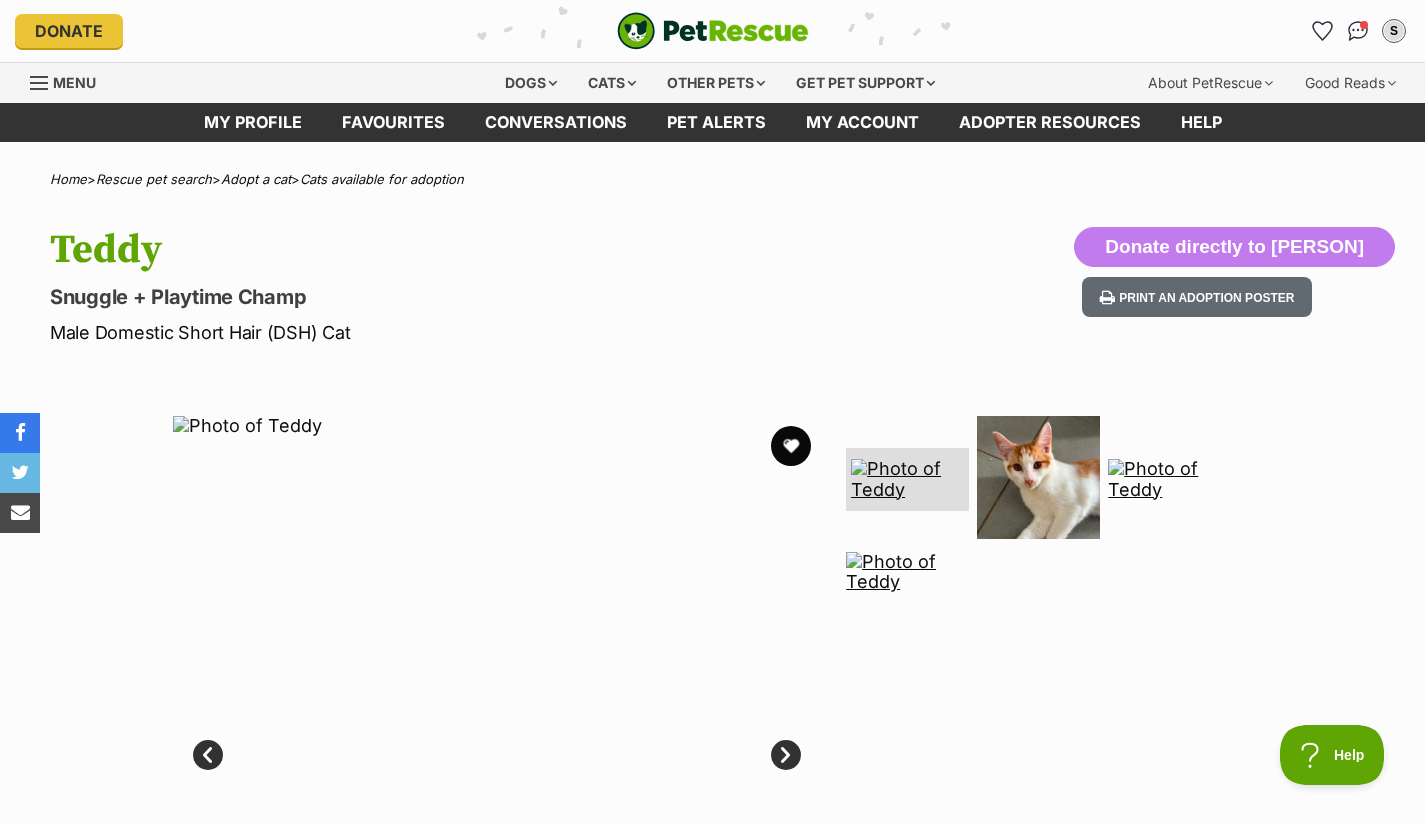click on "Next" at bounding box center (786, 755) 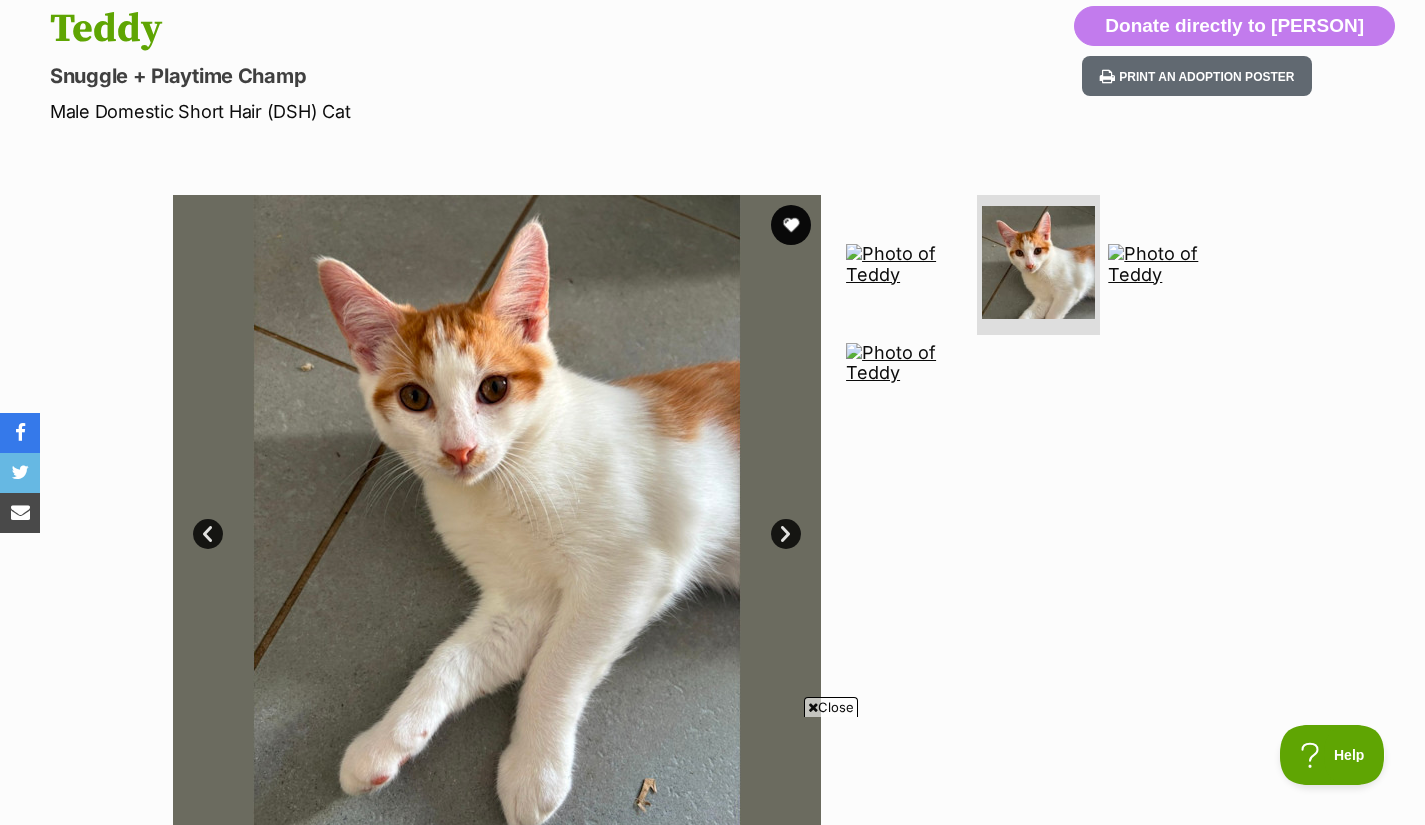 scroll, scrollTop: 0, scrollLeft: 0, axis: both 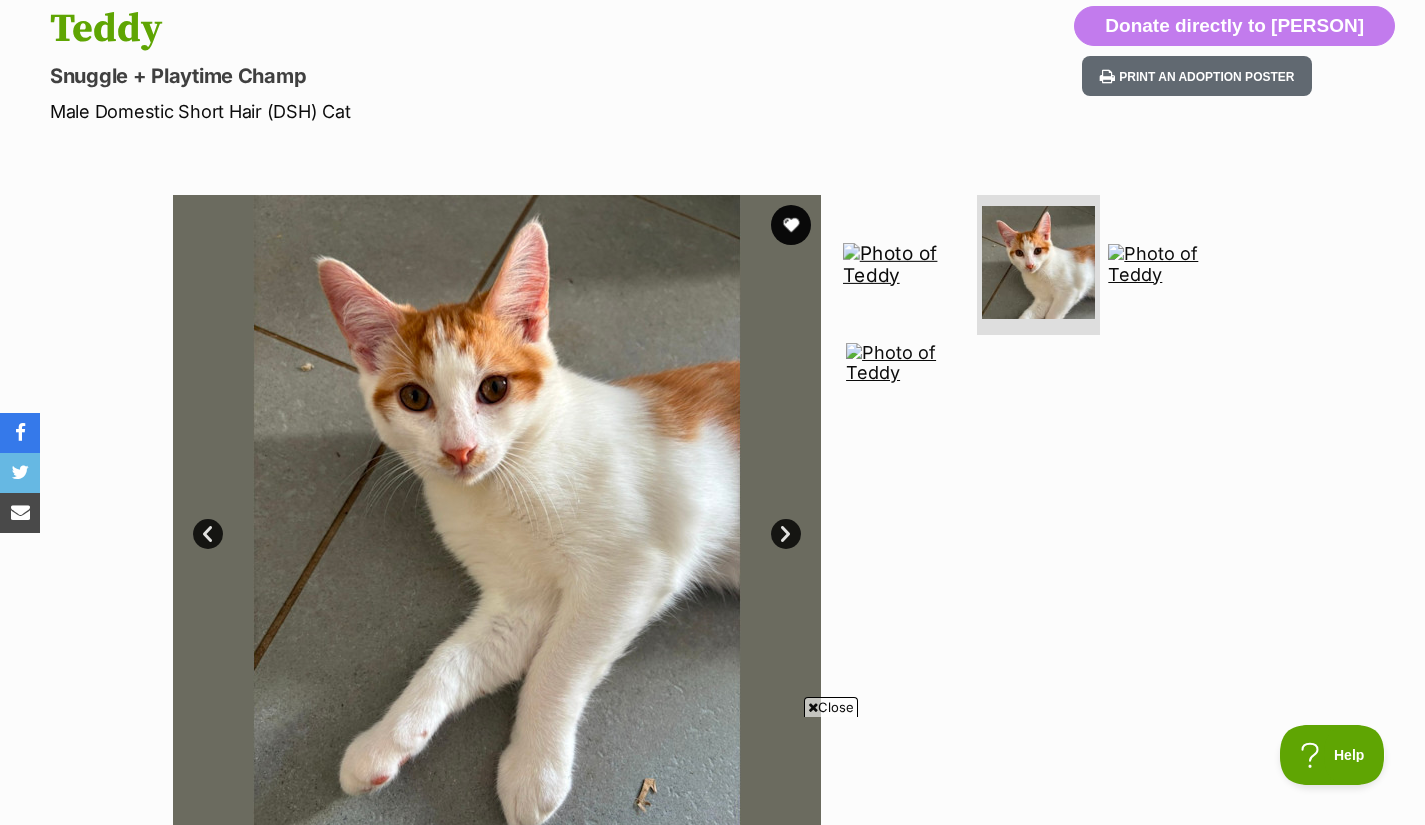 click at bounding box center [907, 264] 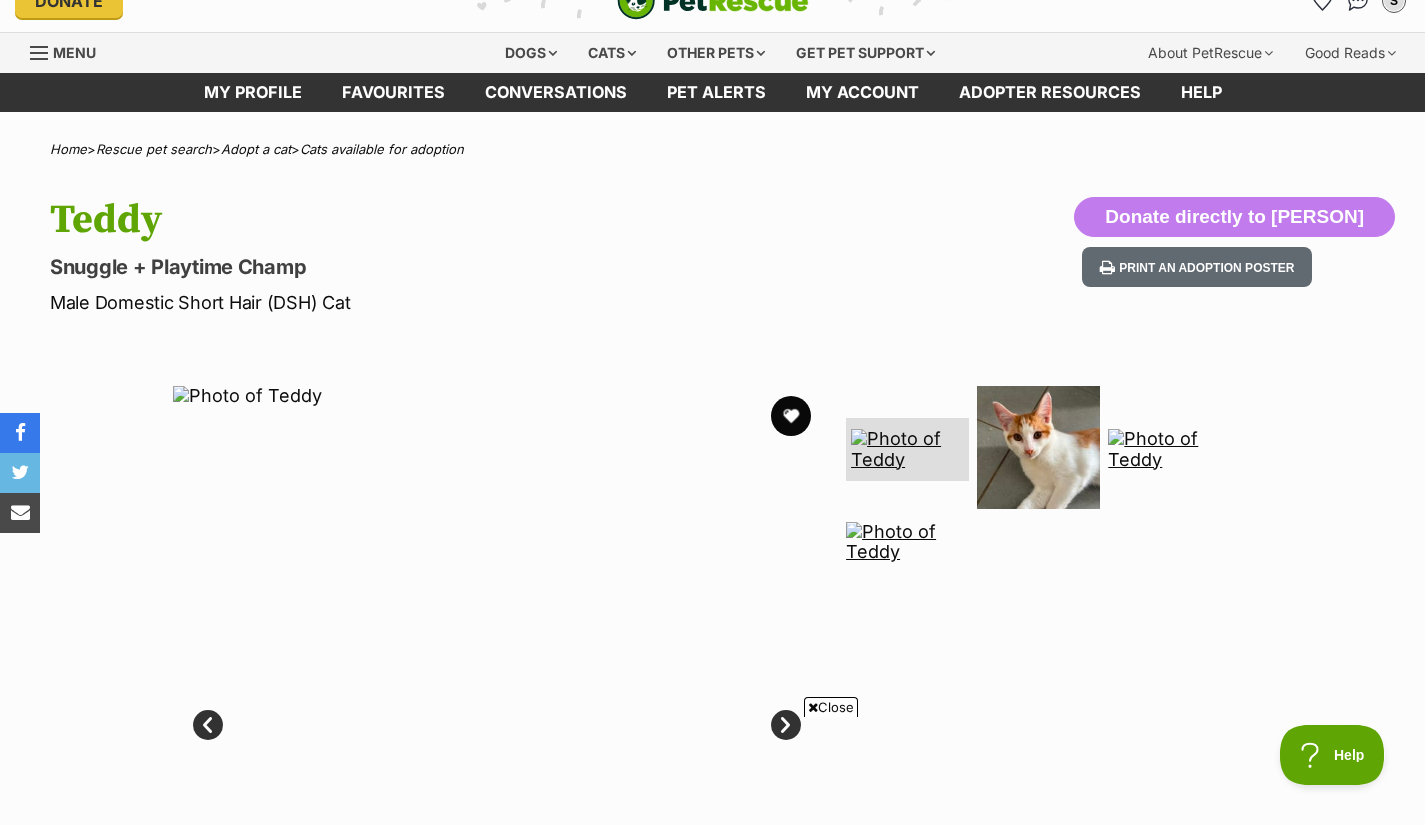 scroll, scrollTop: 0, scrollLeft: 0, axis: both 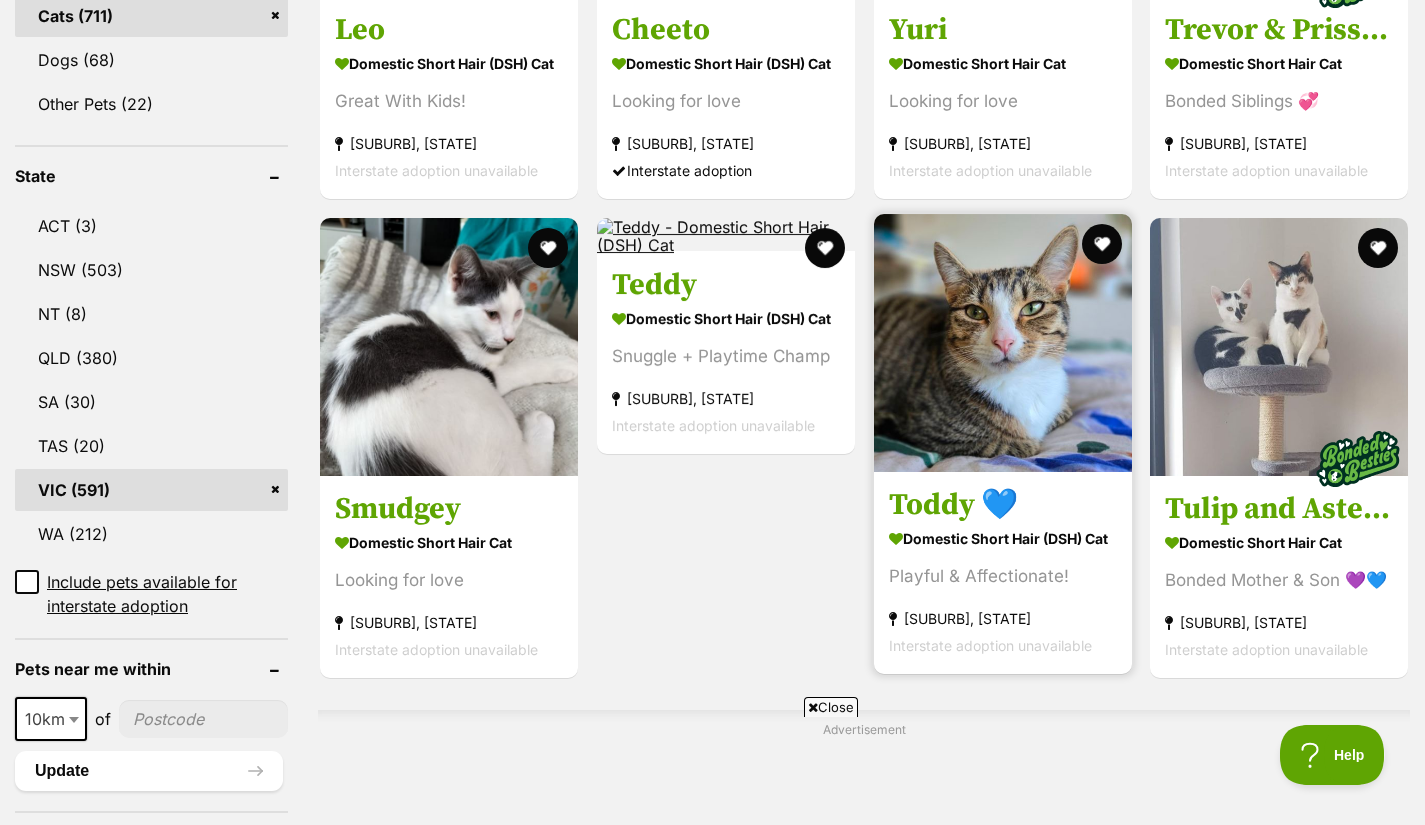 click at bounding box center [1003, 343] 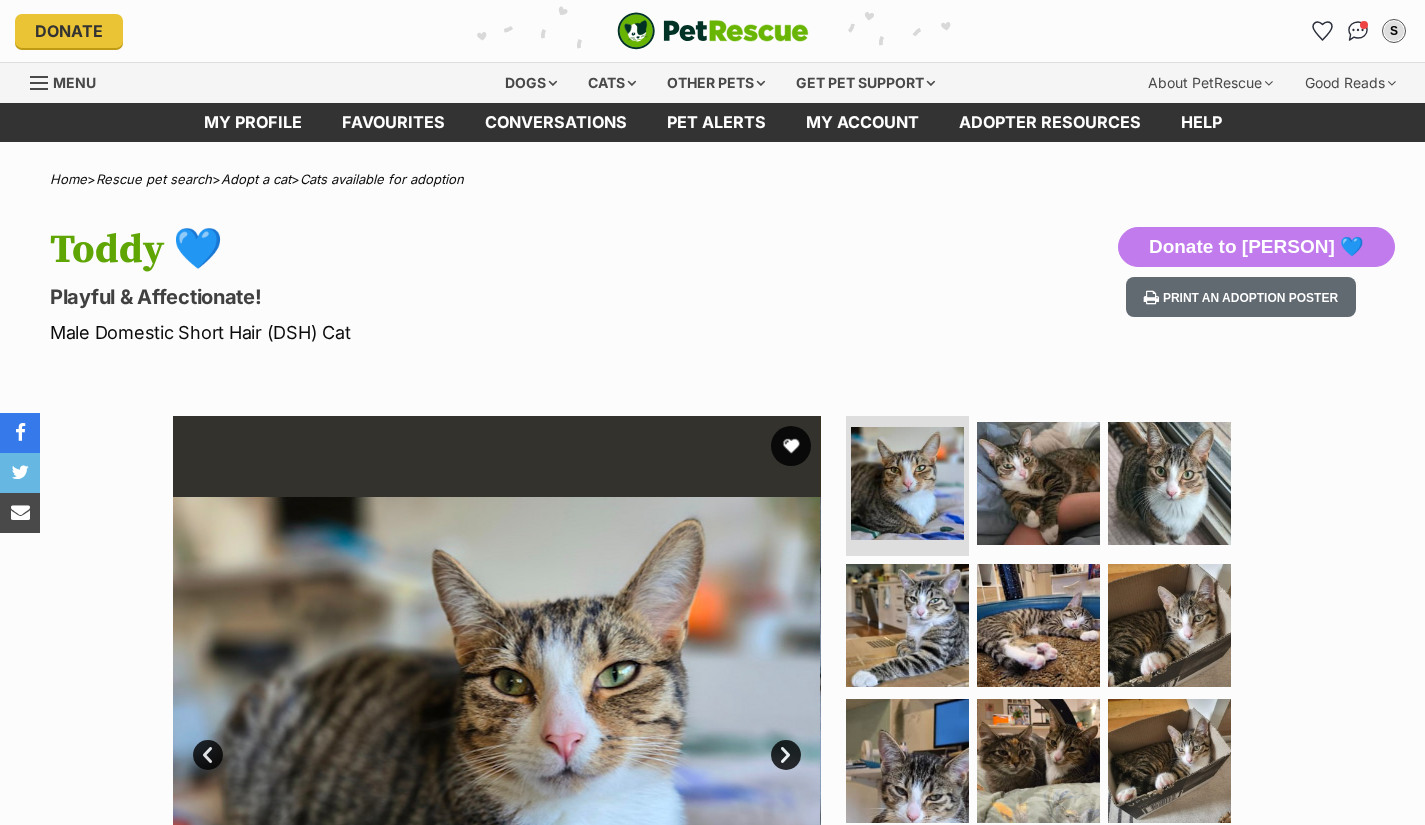 scroll, scrollTop: 0, scrollLeft: 0, axis: both 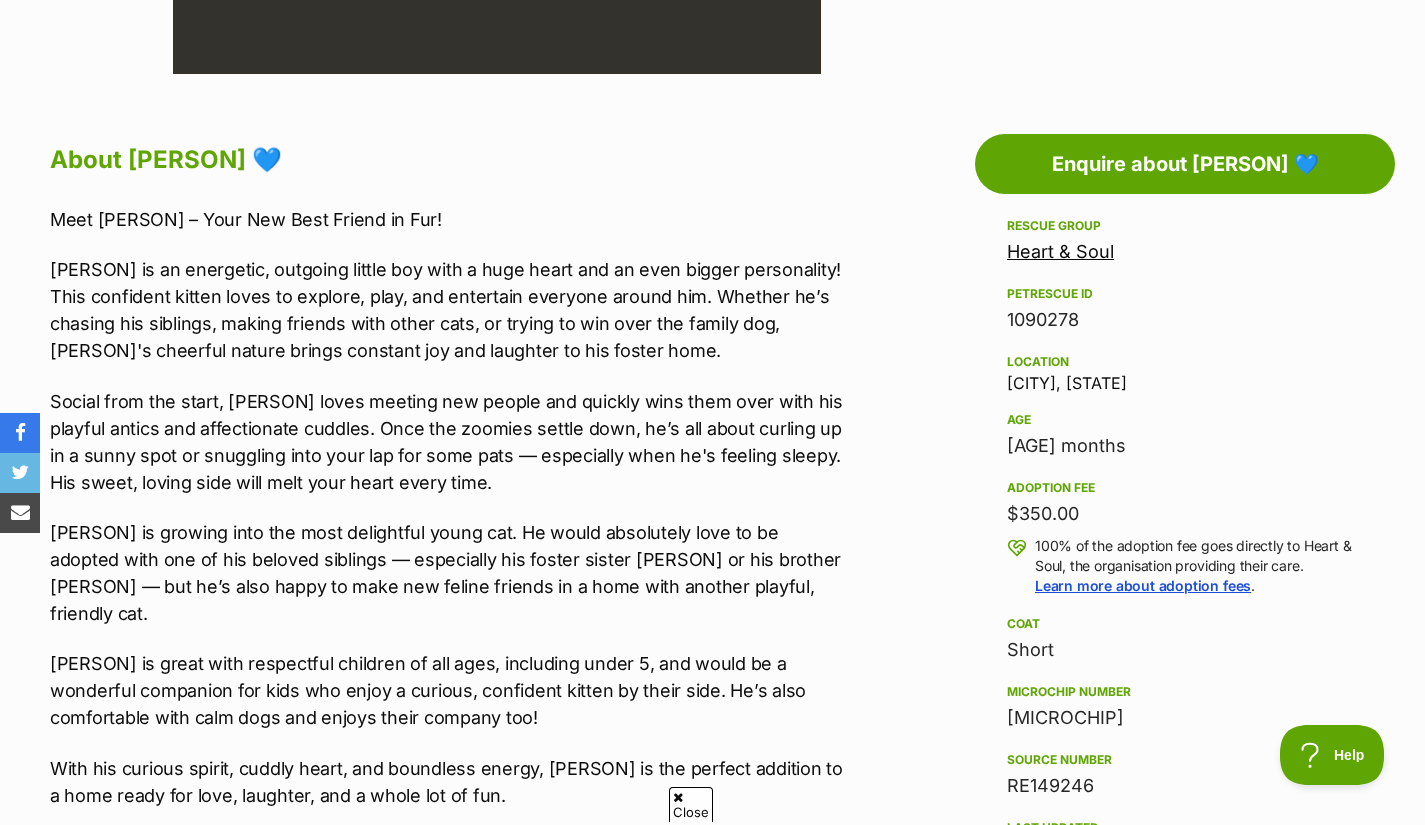 click on "Advertisement
Adoption information
I've been adopted!
This pet is no longer available
On Hold
Enquire about Toddy 💙
Find available pets like this!
Rescue group
Heart & Soul
PetRescue ID
1090278
Location
Edithvale, VIC
Age
9 months
Adoption fee
$350.00
100% of the adoption fee goes directly to Heart & Soul, the organisation providing their care.
Learn more about adoption fees .
Coat
Short
Microchip number
978142000338545
Source number
RE149246
Last updated
09 Jul, 2025
Pre-adoption checks
Desexed
Vaccinated
Interstate adoption (VIC only)
Wormed
About Toddy 💙
Meet Toddy – Your New Best Friend in Fur!
Link to Teddy -  https://www.petrescue.com.au/listings/1090615
Link to Tina (mum) -
Link to Sophie -
Medical notes" at bounding box center [712, 1165] 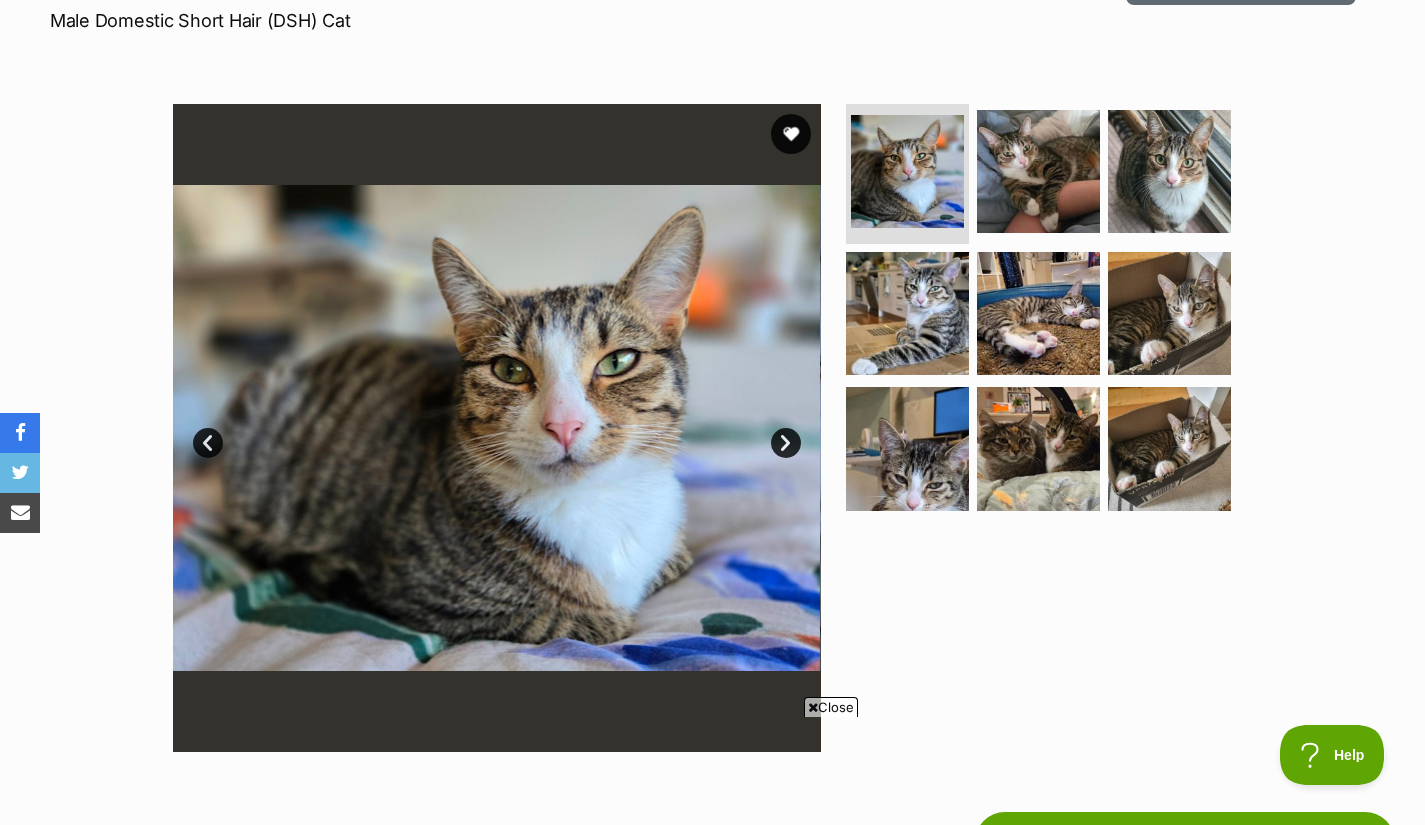 scroll, scrollTop: 311, scrollLeft: 0, axis: vertical 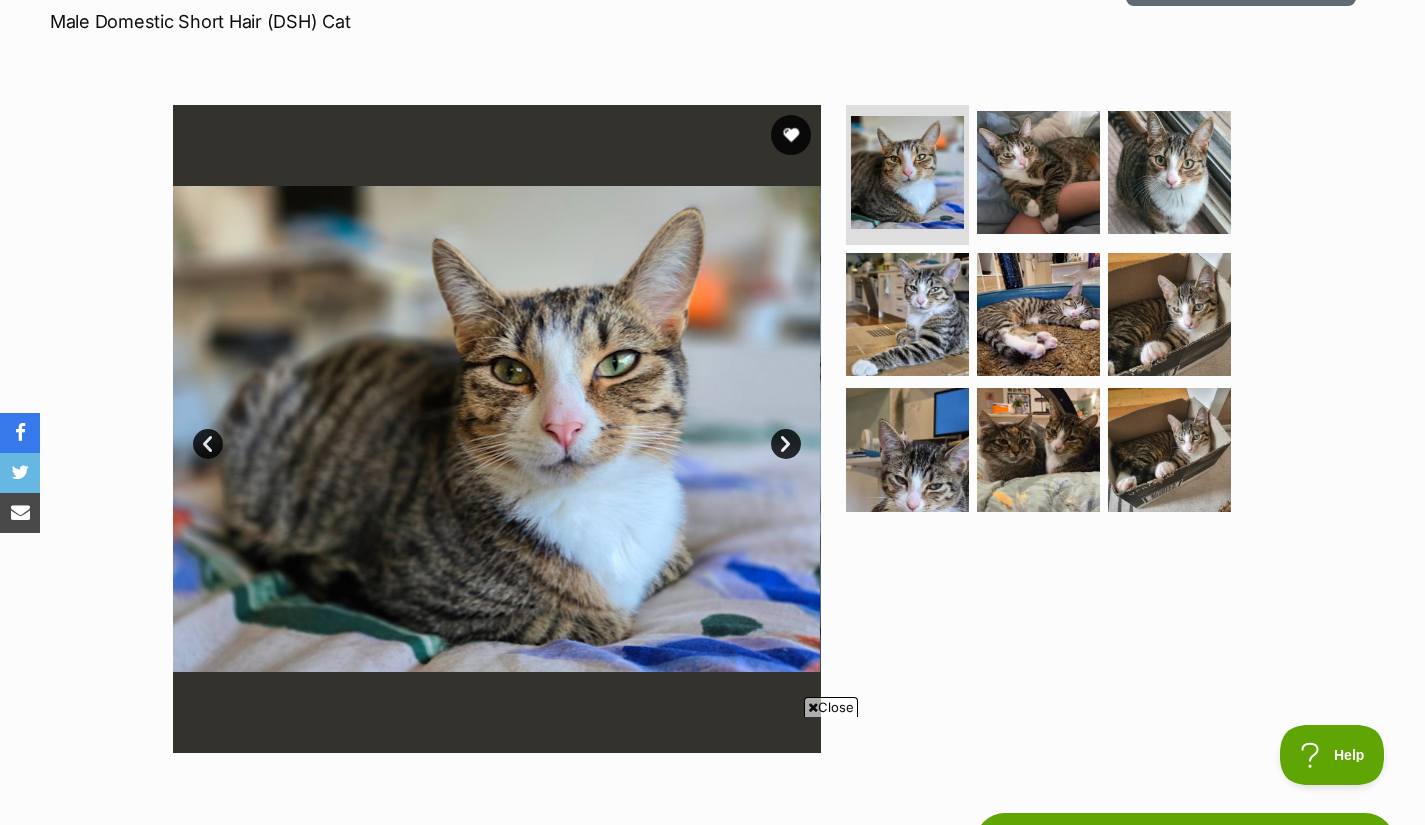 click on "Next" at bounding box center [786, 444] 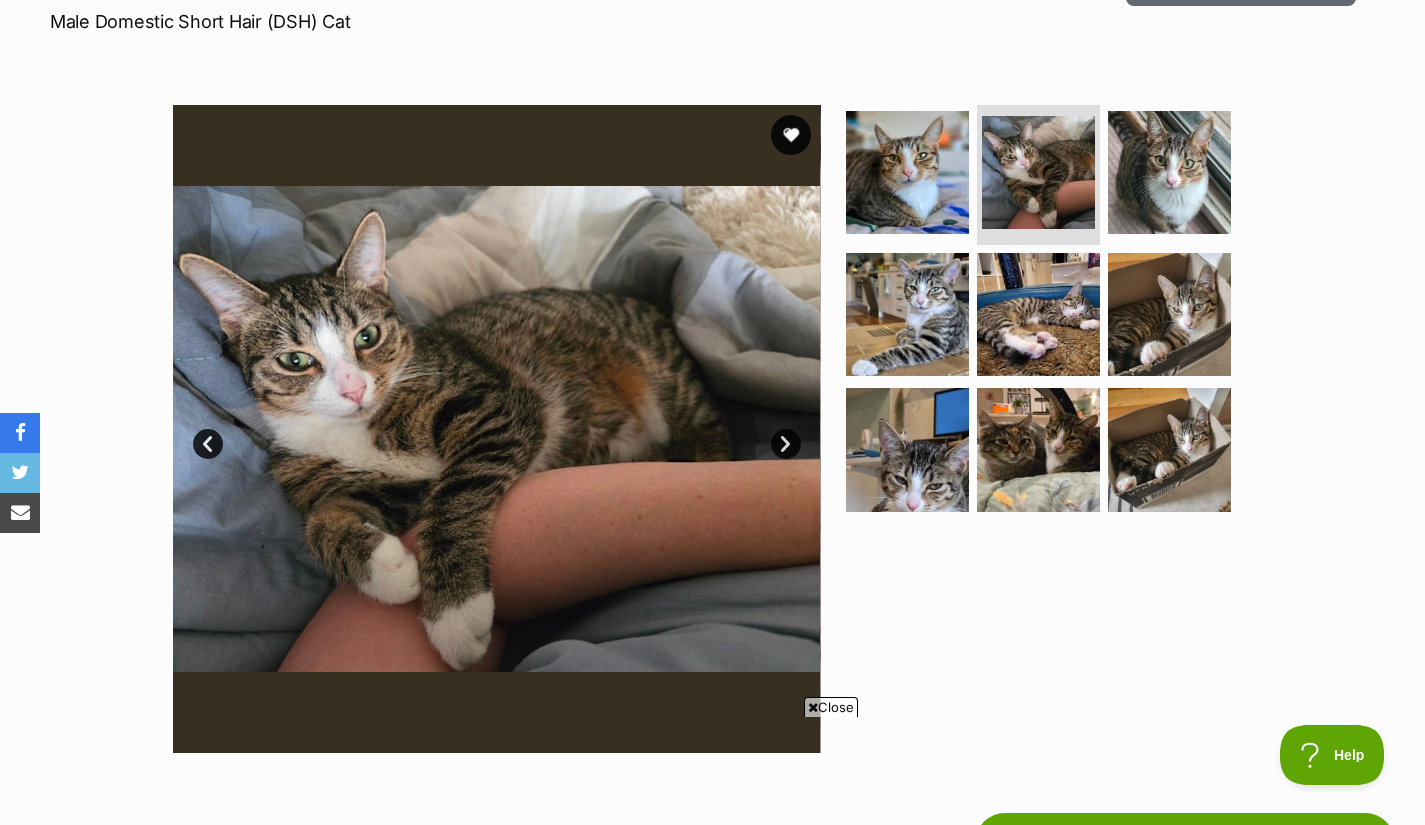 click on "Next" at bounding box center (786, 444) 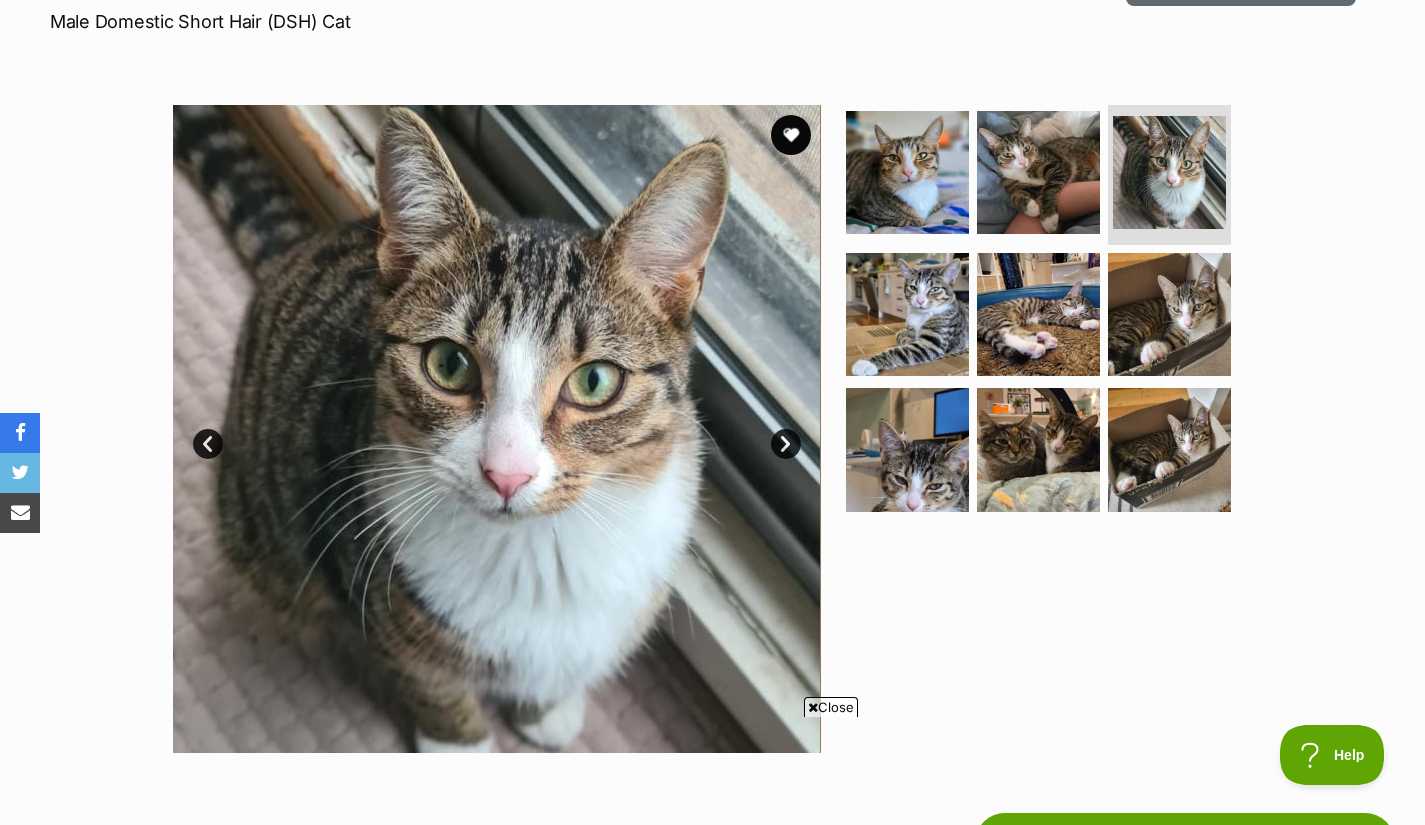 click on "Next" at bounding box center (786, 444) 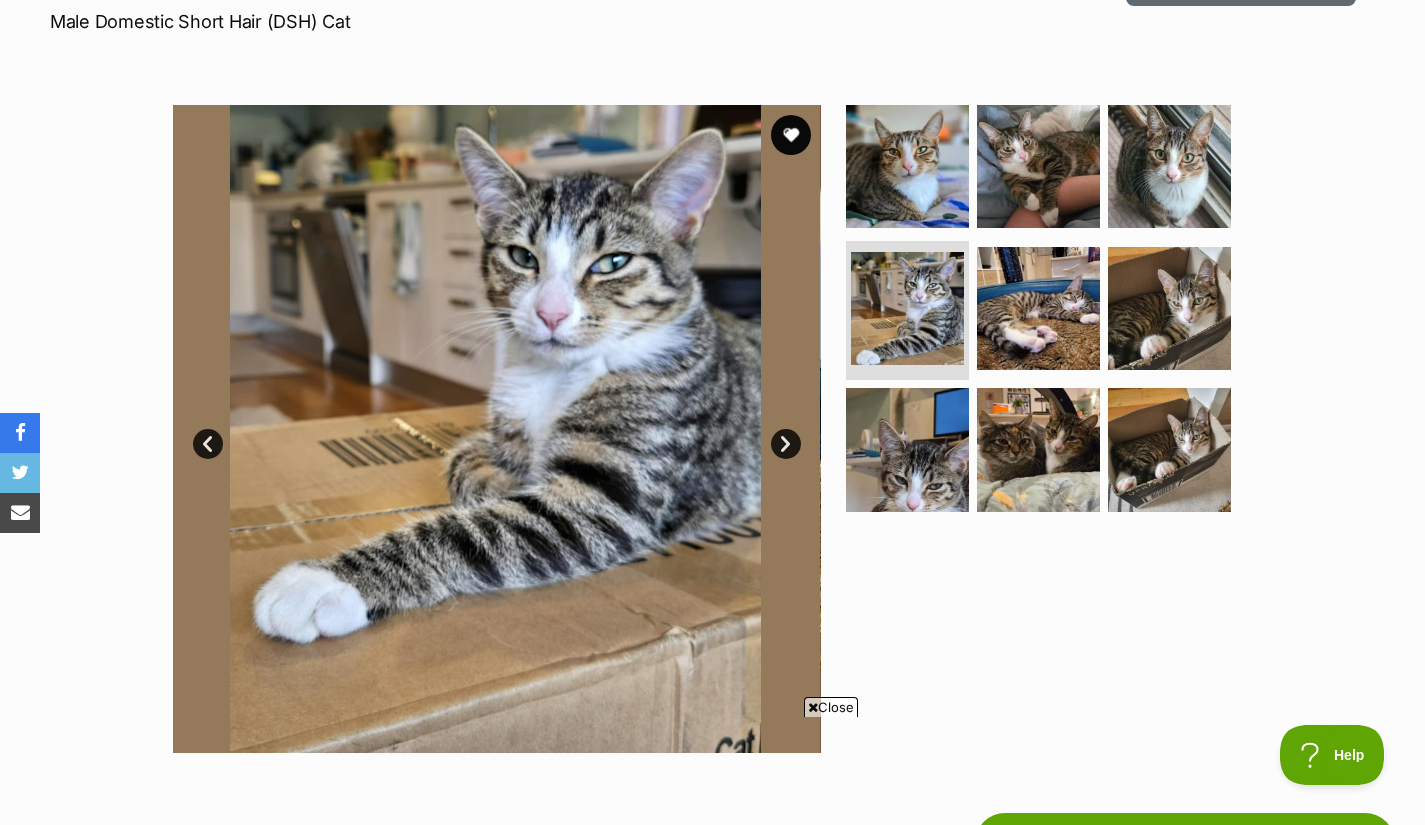 click on "Next" at bounding box center [786, 444] 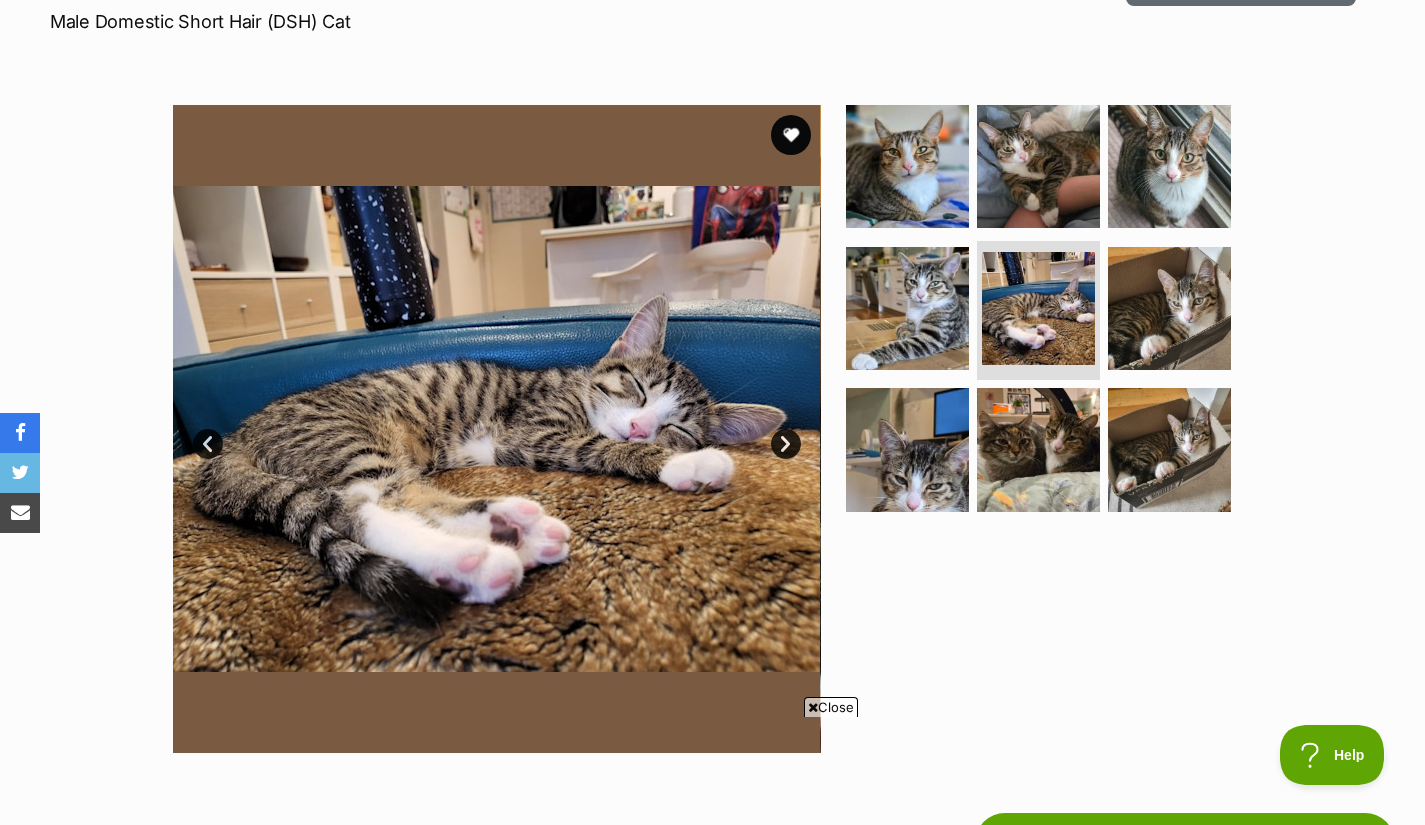 click on "Next" at bounding box center [786, 444] 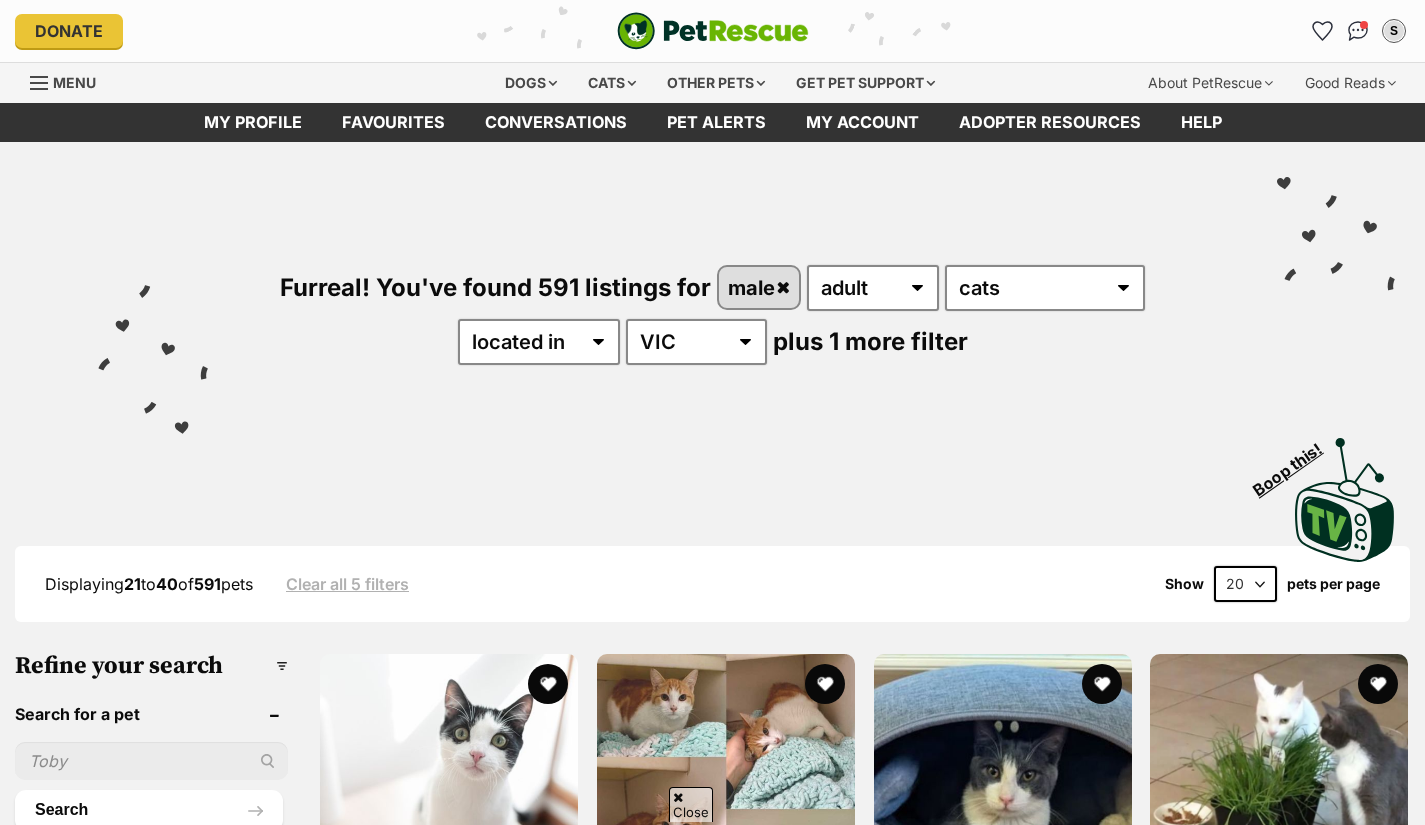 scroll, scrollTop: 904, scrollLeft: 0, axis: vertical 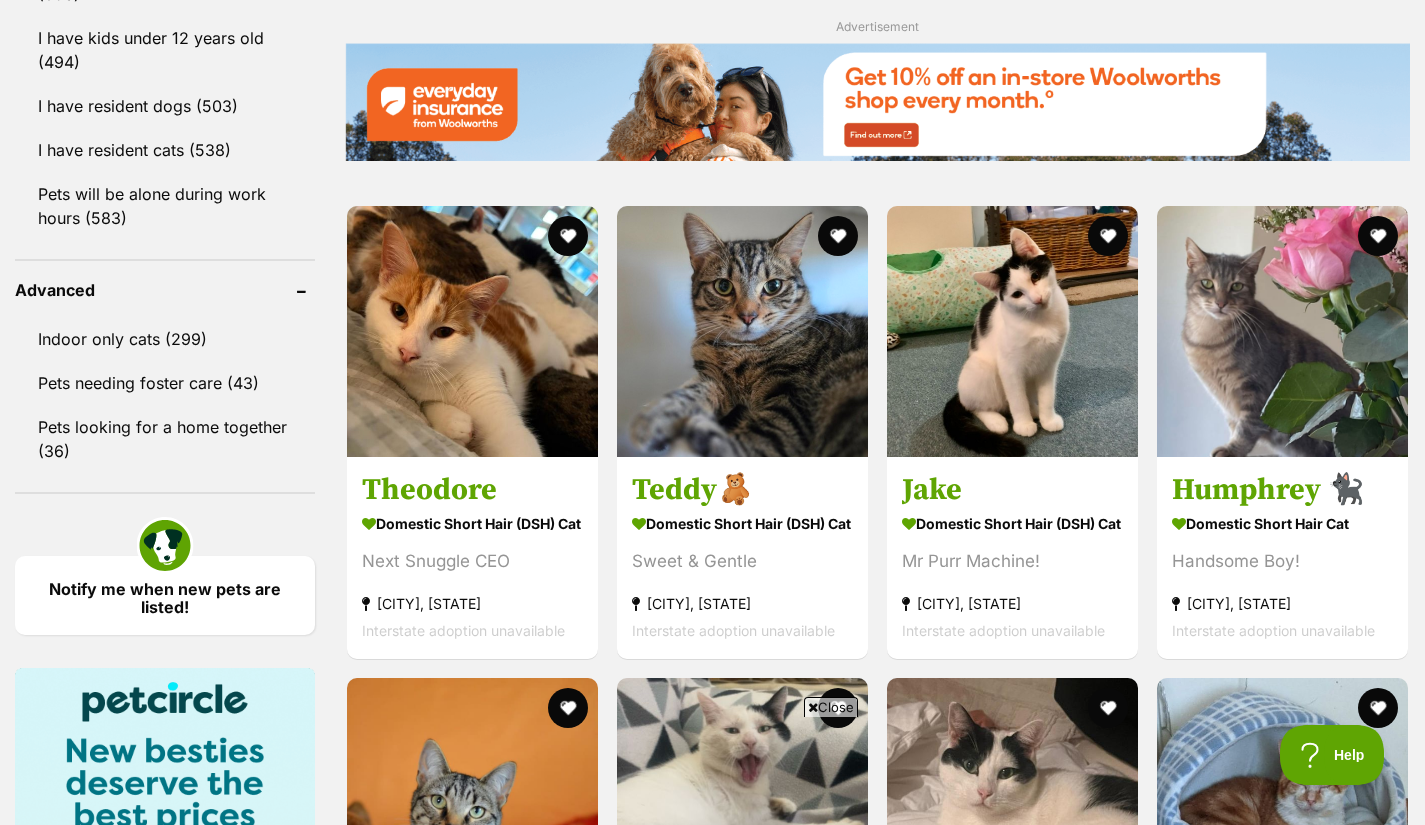 click at bounding box center [742, 331] 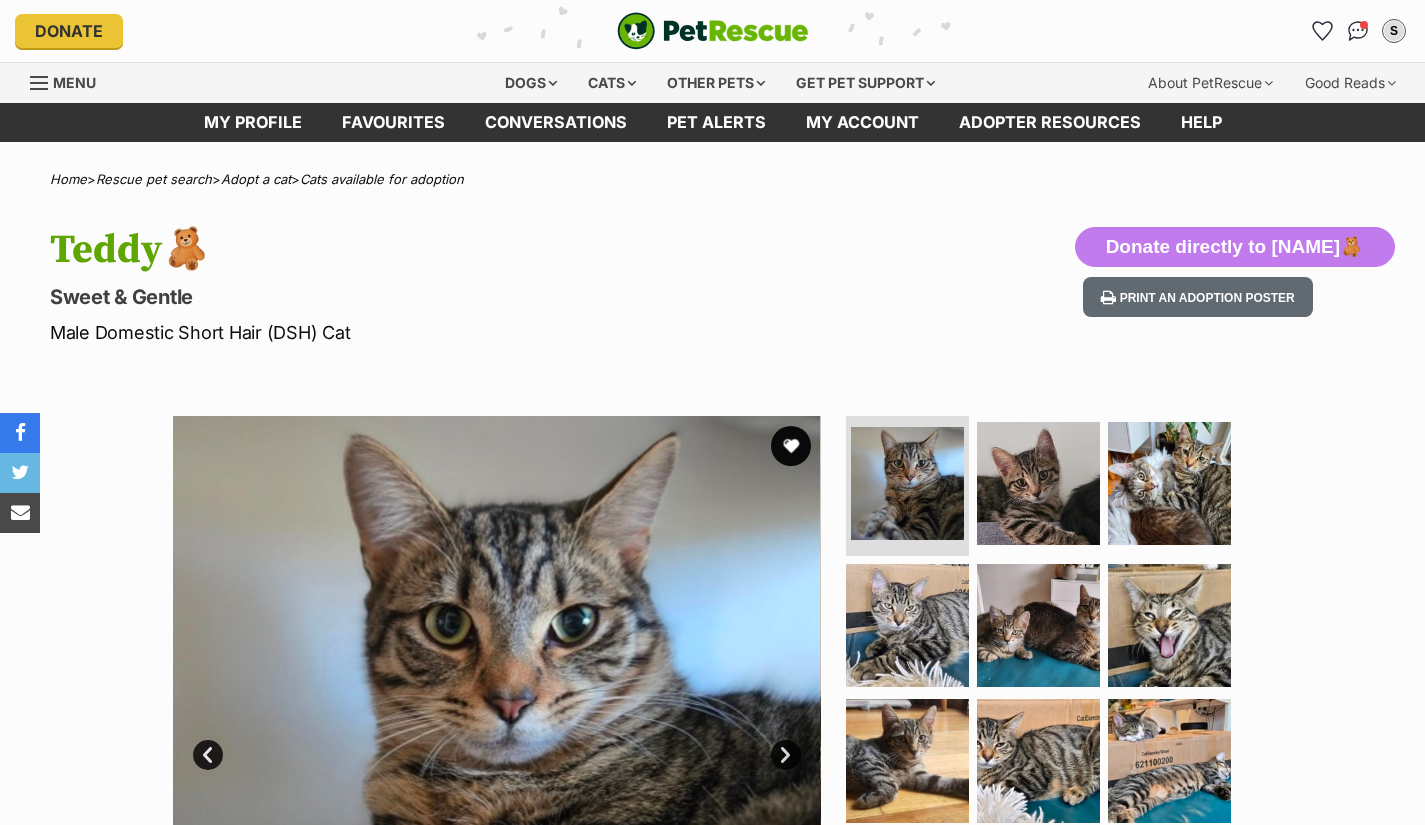 scroll, scrollTop: 235, scrollLeft: 0, axis: vertical 